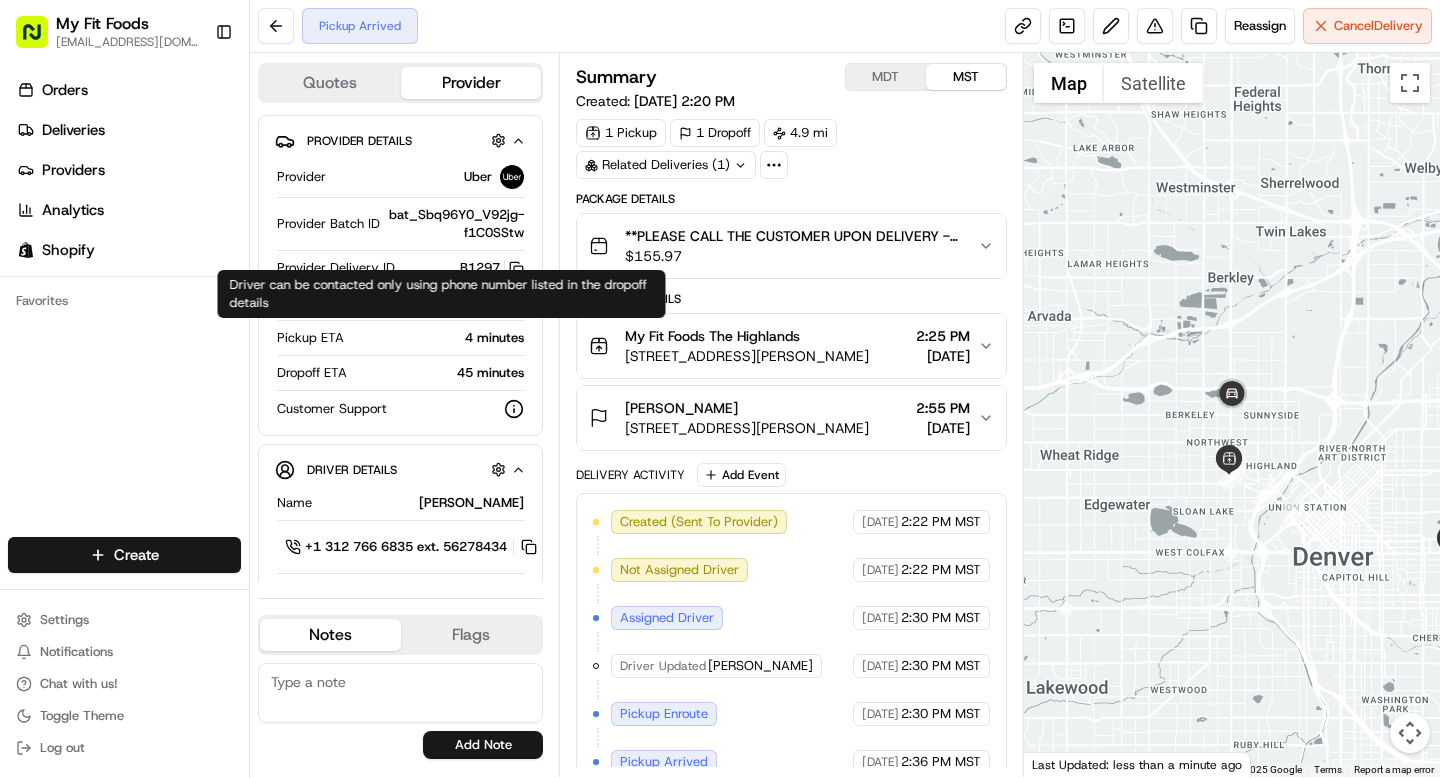 scroll, scrollTop: 0, scrollLeft: 0, axis: both 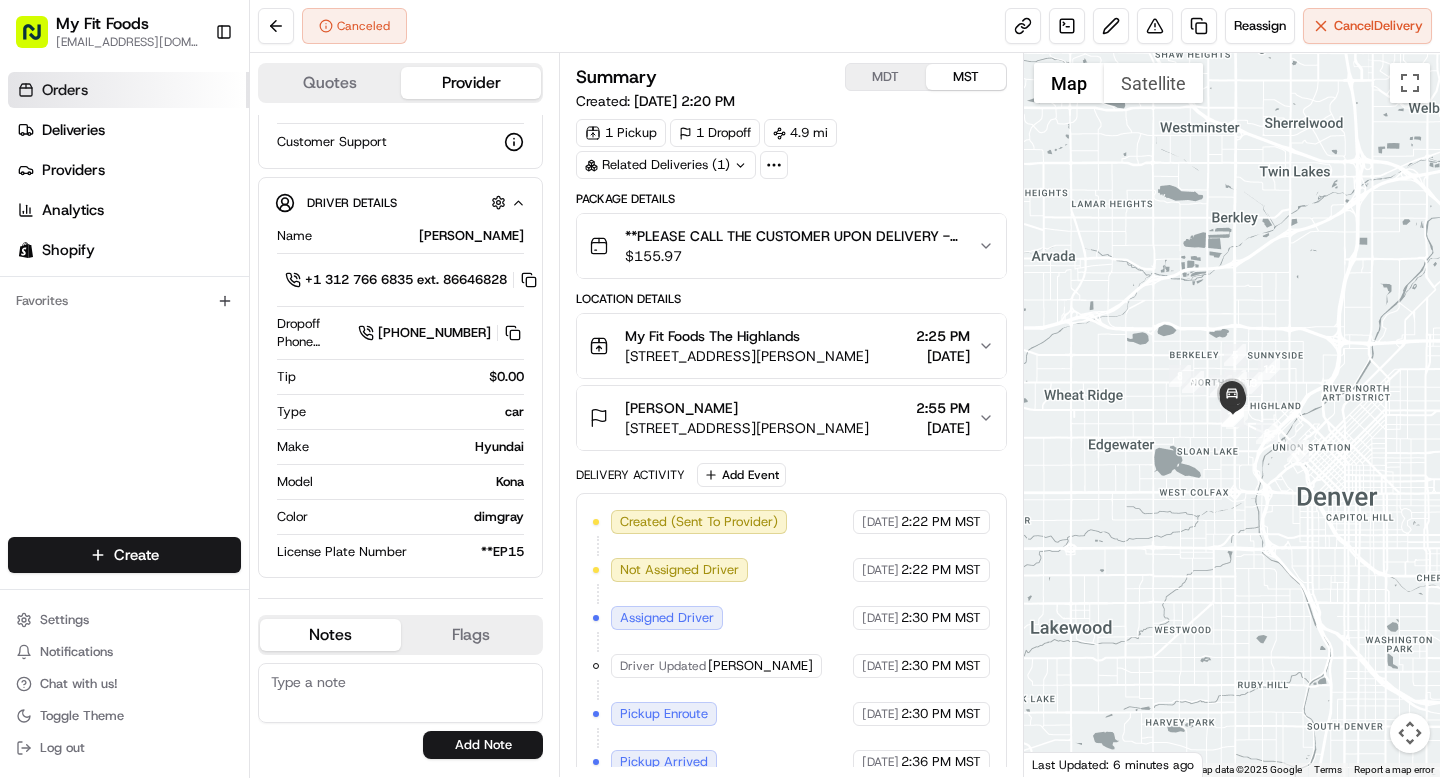 click on "Orders" at bounding box center [128, 90] 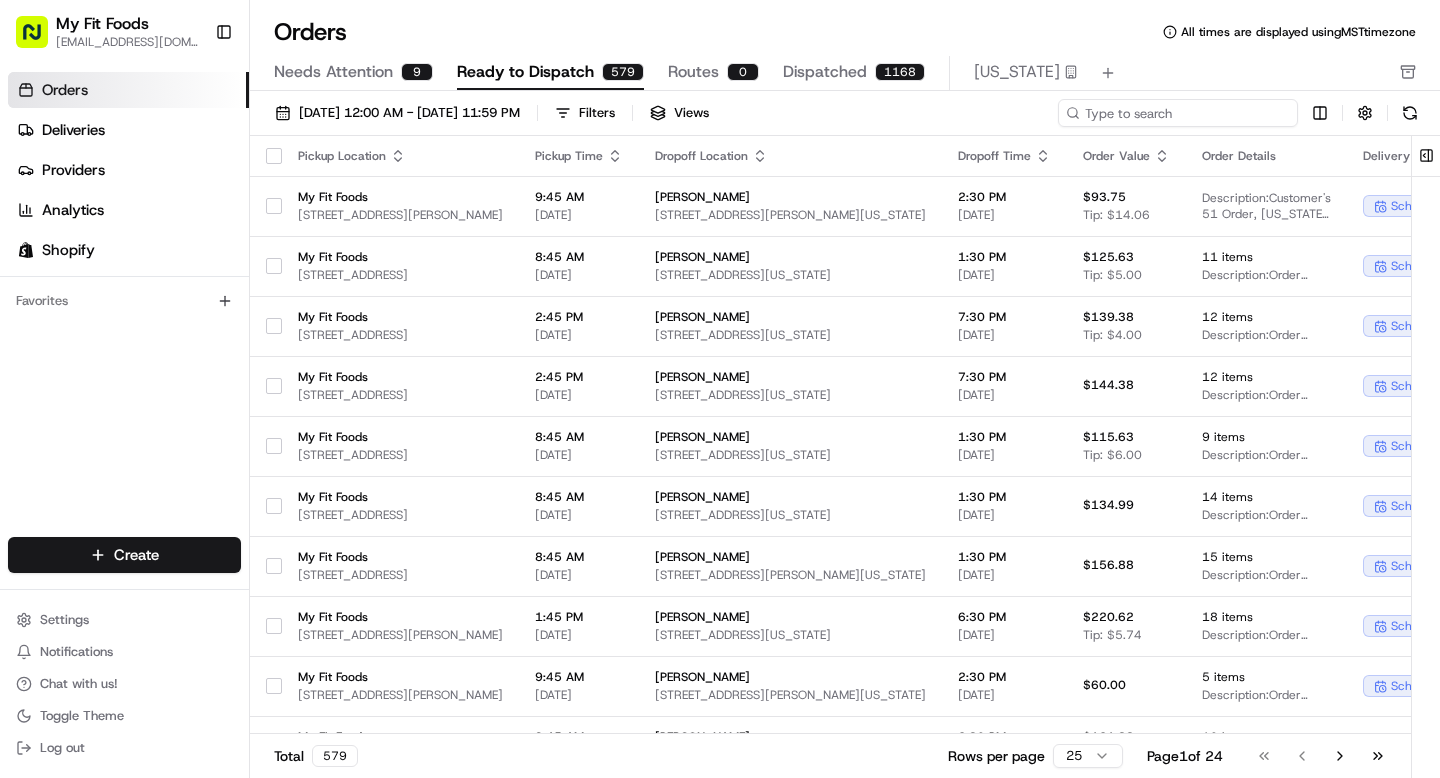 click at bounding box center [1178, 113] 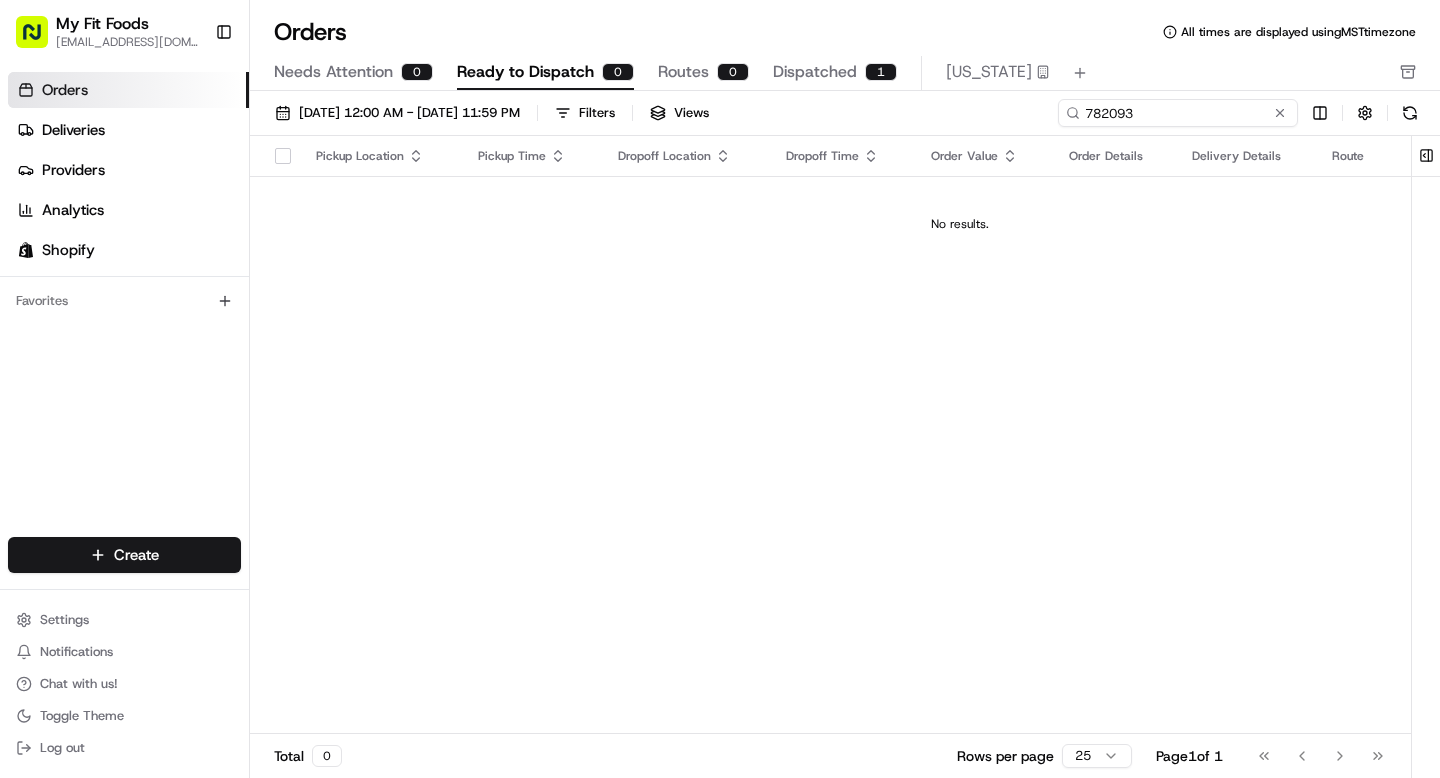 type on "782093" 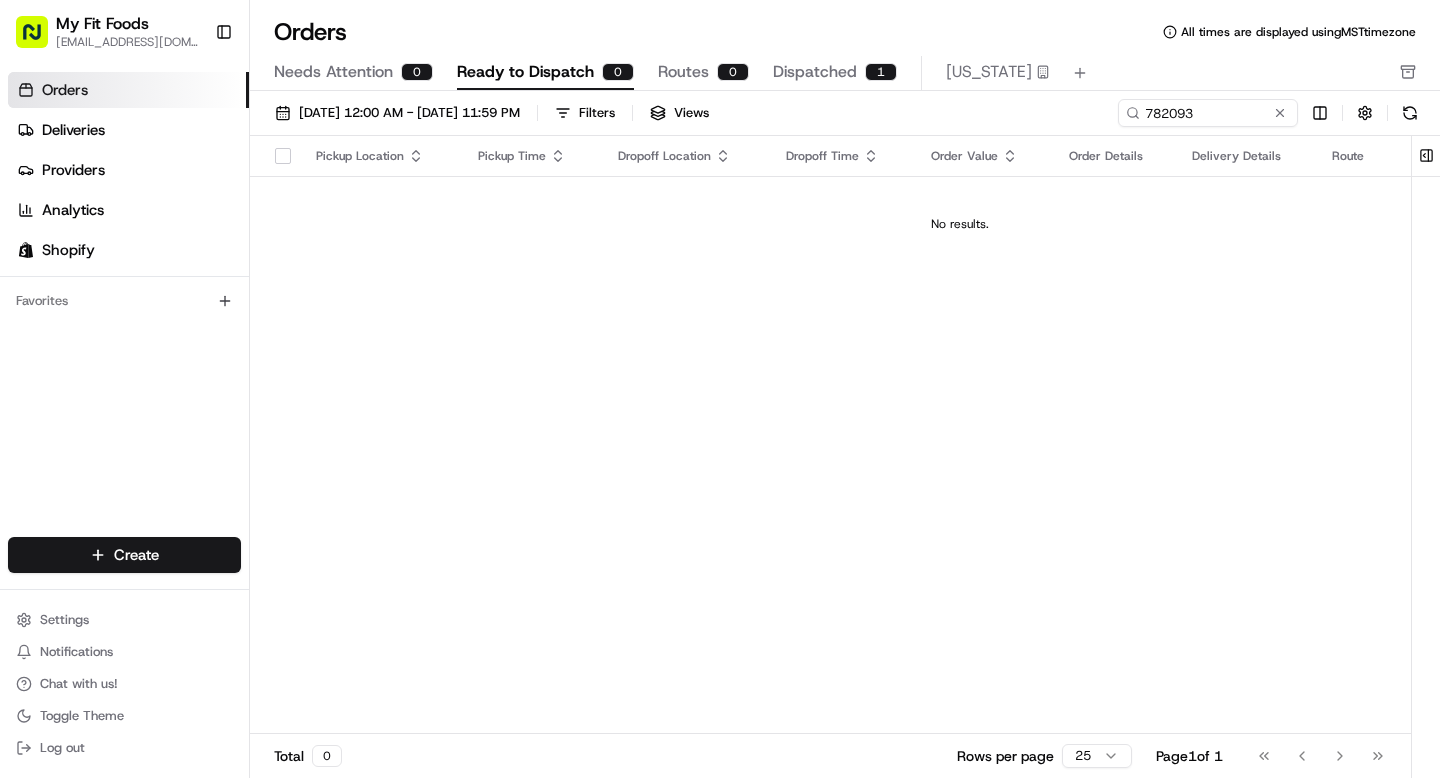 click on "Orders" at bounding box center [128, 90] 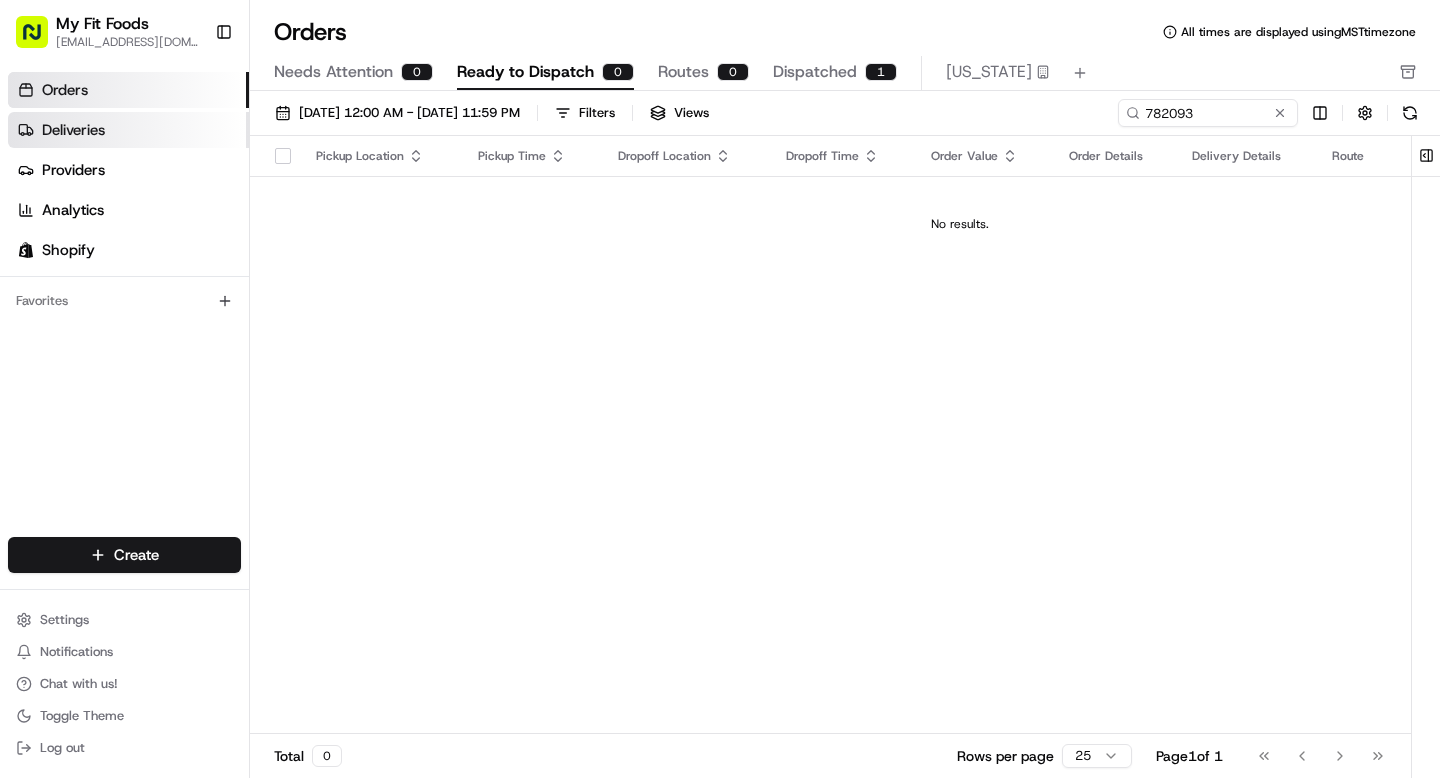 click on "Deliveries" at bounding box center [128, 130] 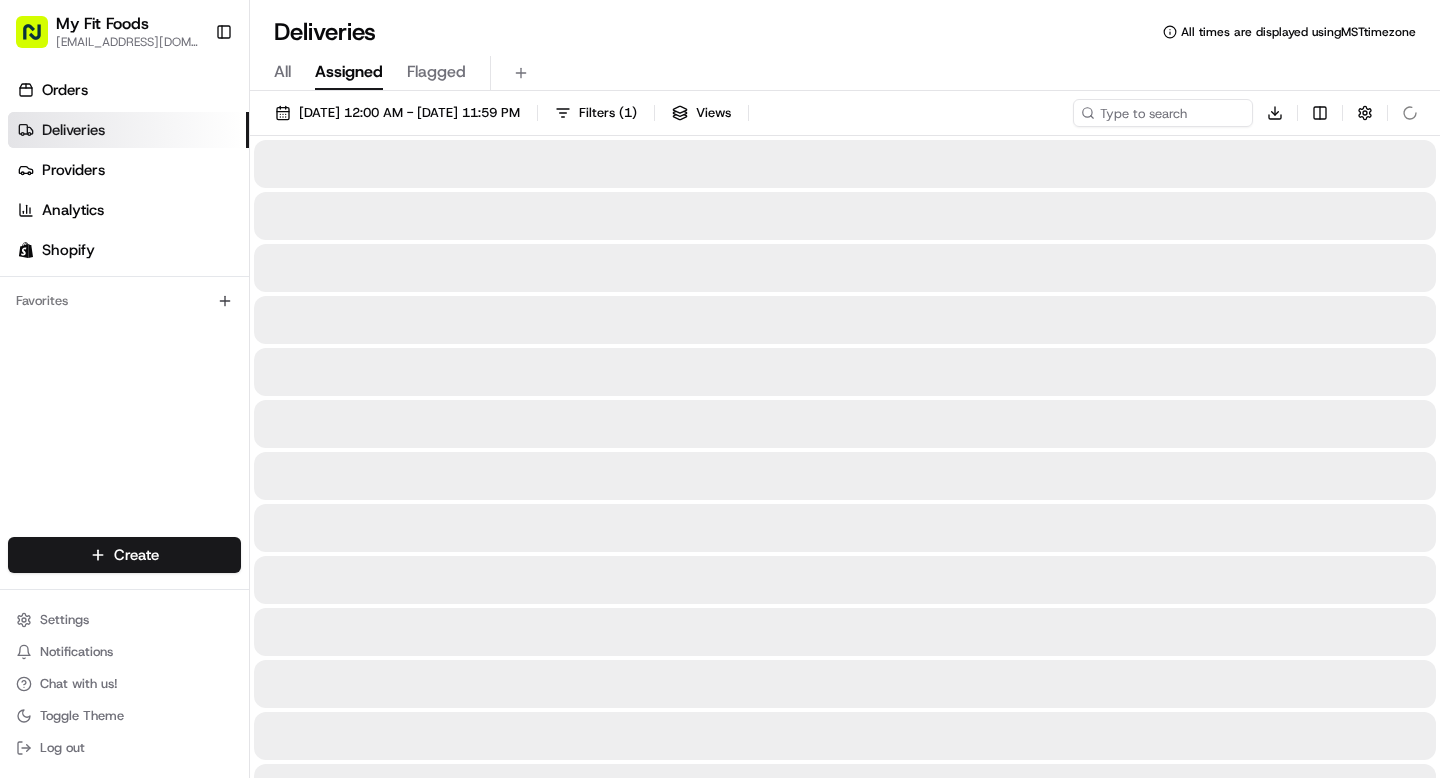 click on "All Assigned Flagged" at bounding box center [845, 73] 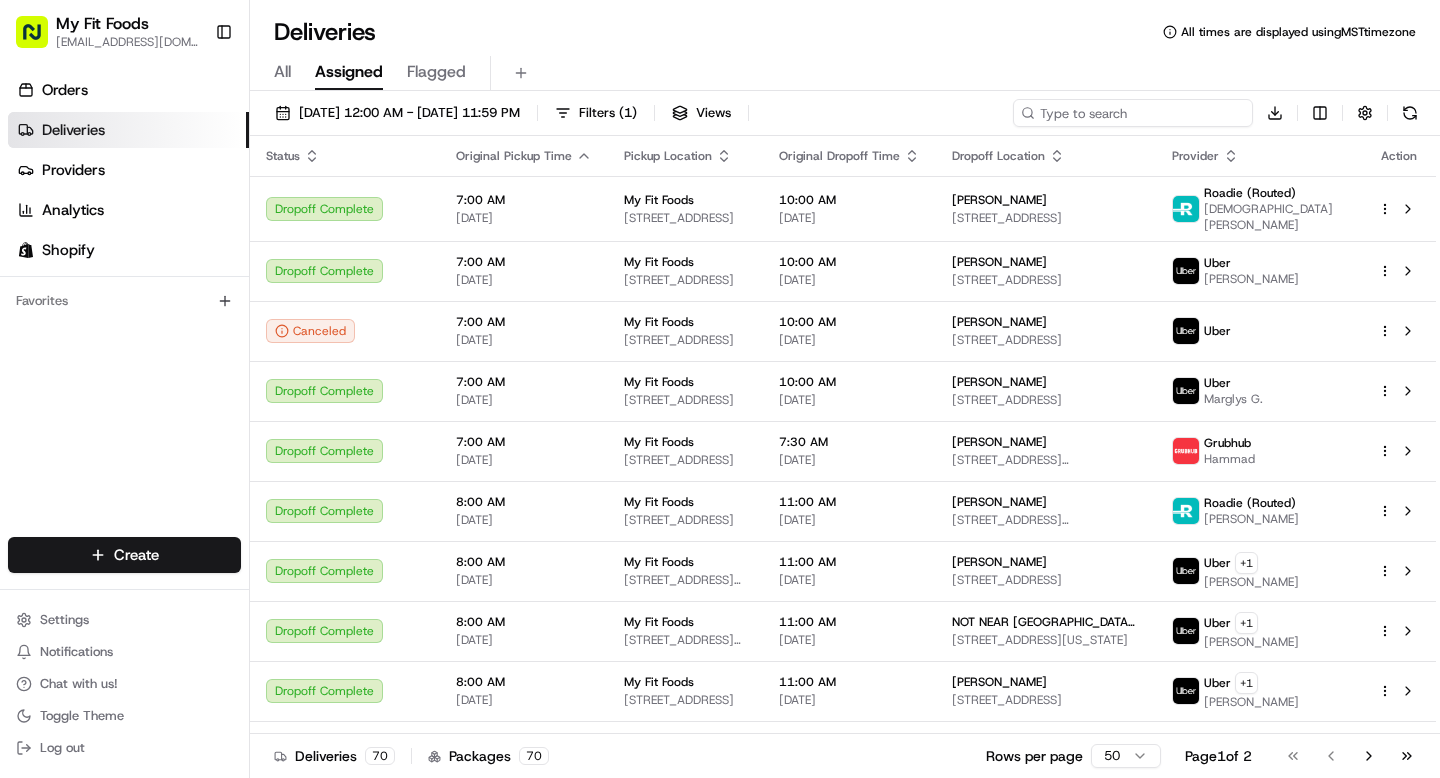 click at bounding box center [1133, 113] 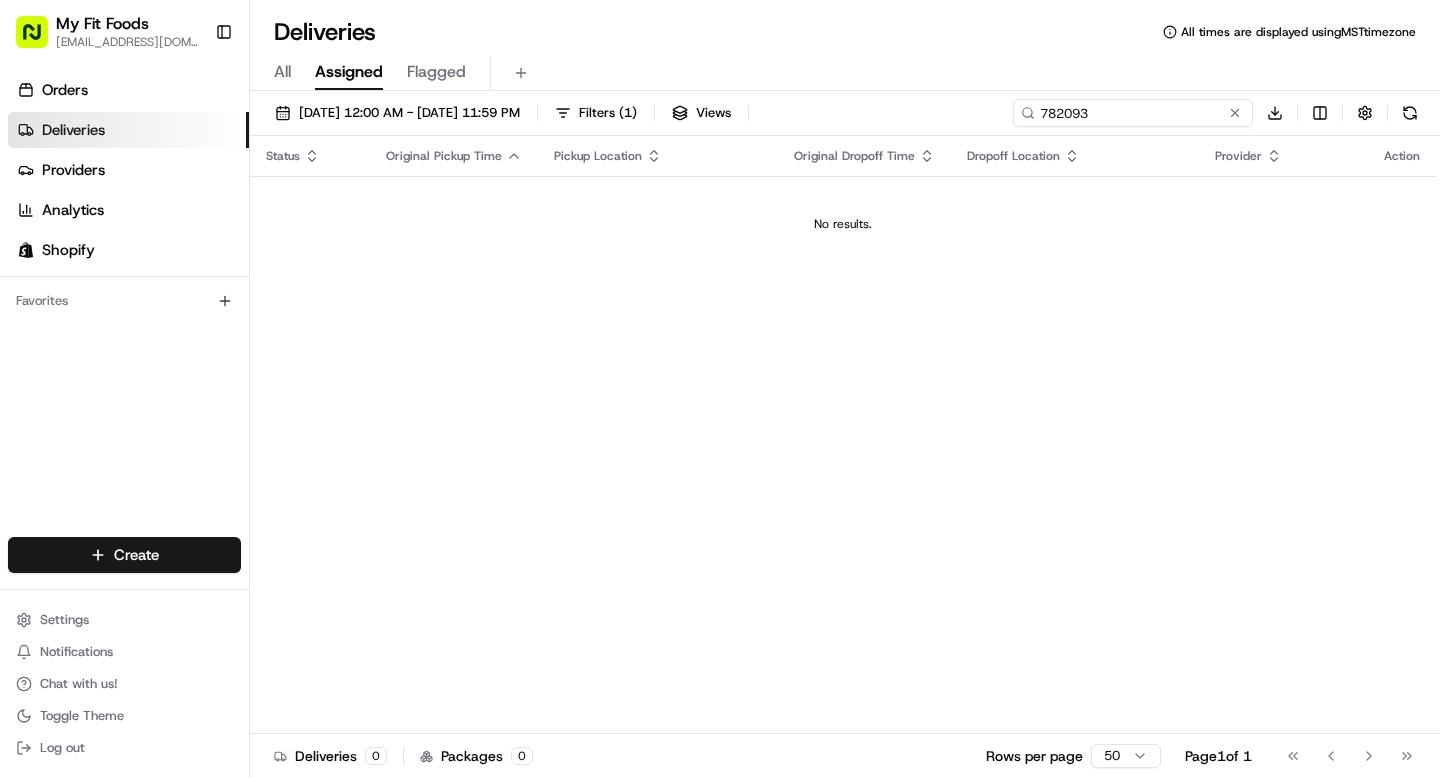 drag, startPoint x: 1121, startPoint y: 116, endPoint x: 942, endPoint y: 122, distance: 179.10052 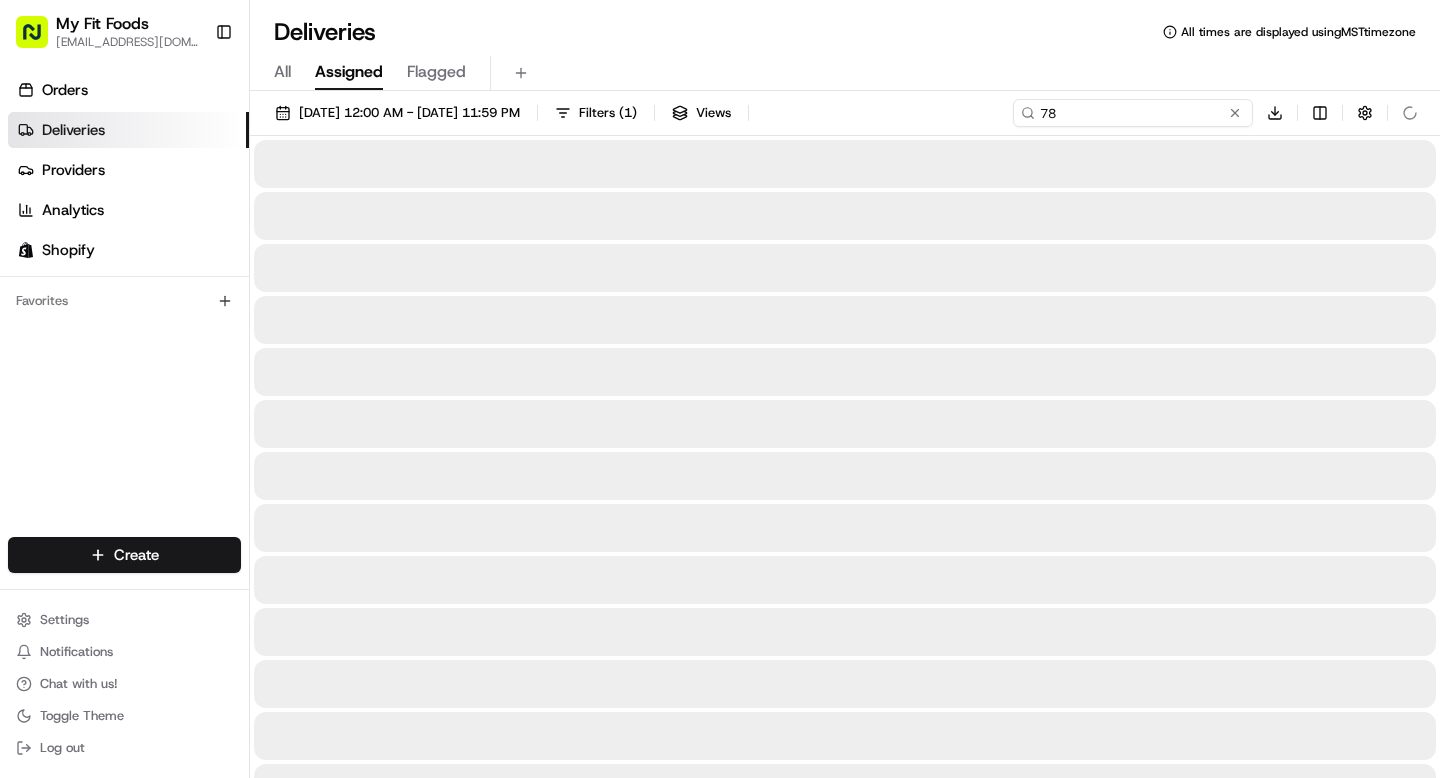 type on "7" 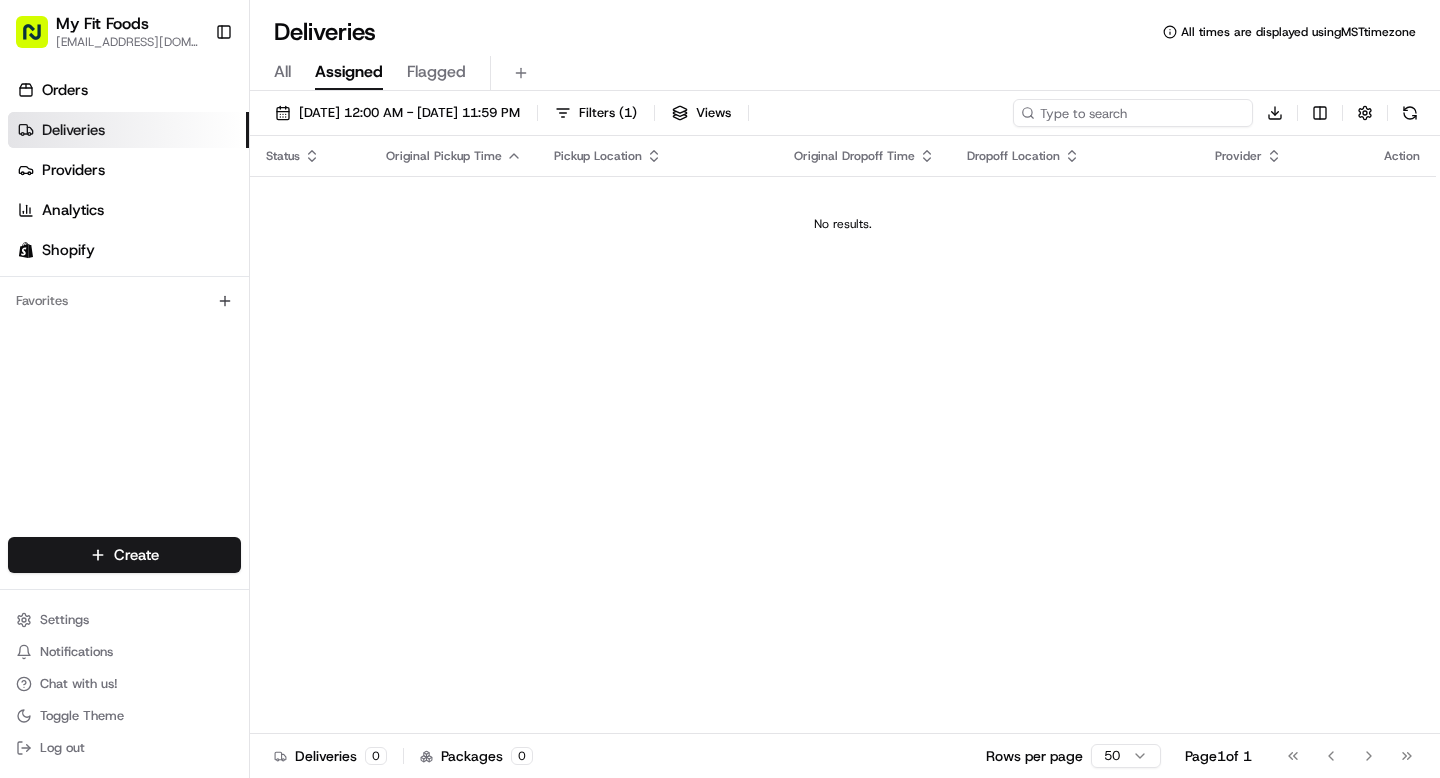type on "7" 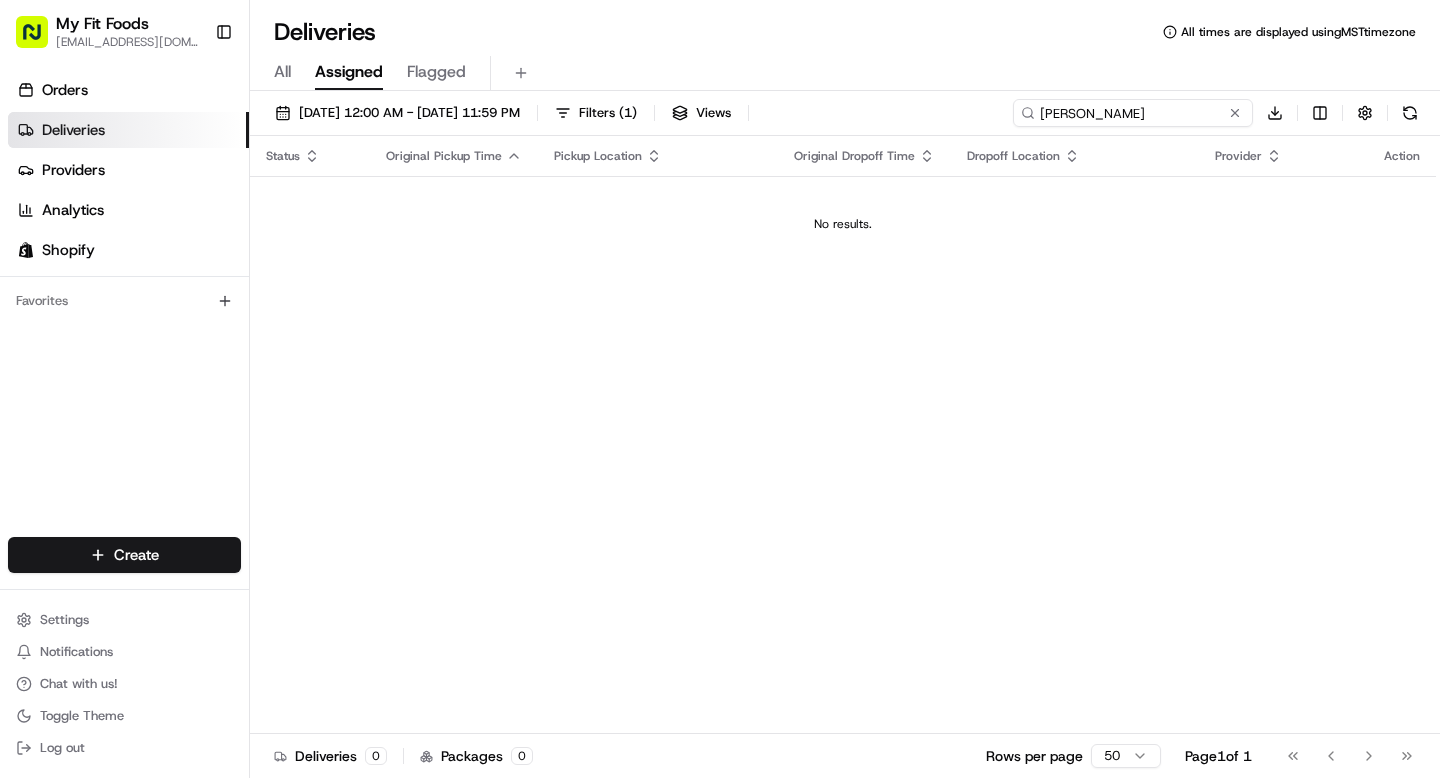 type on "[PERSON_NAME]" 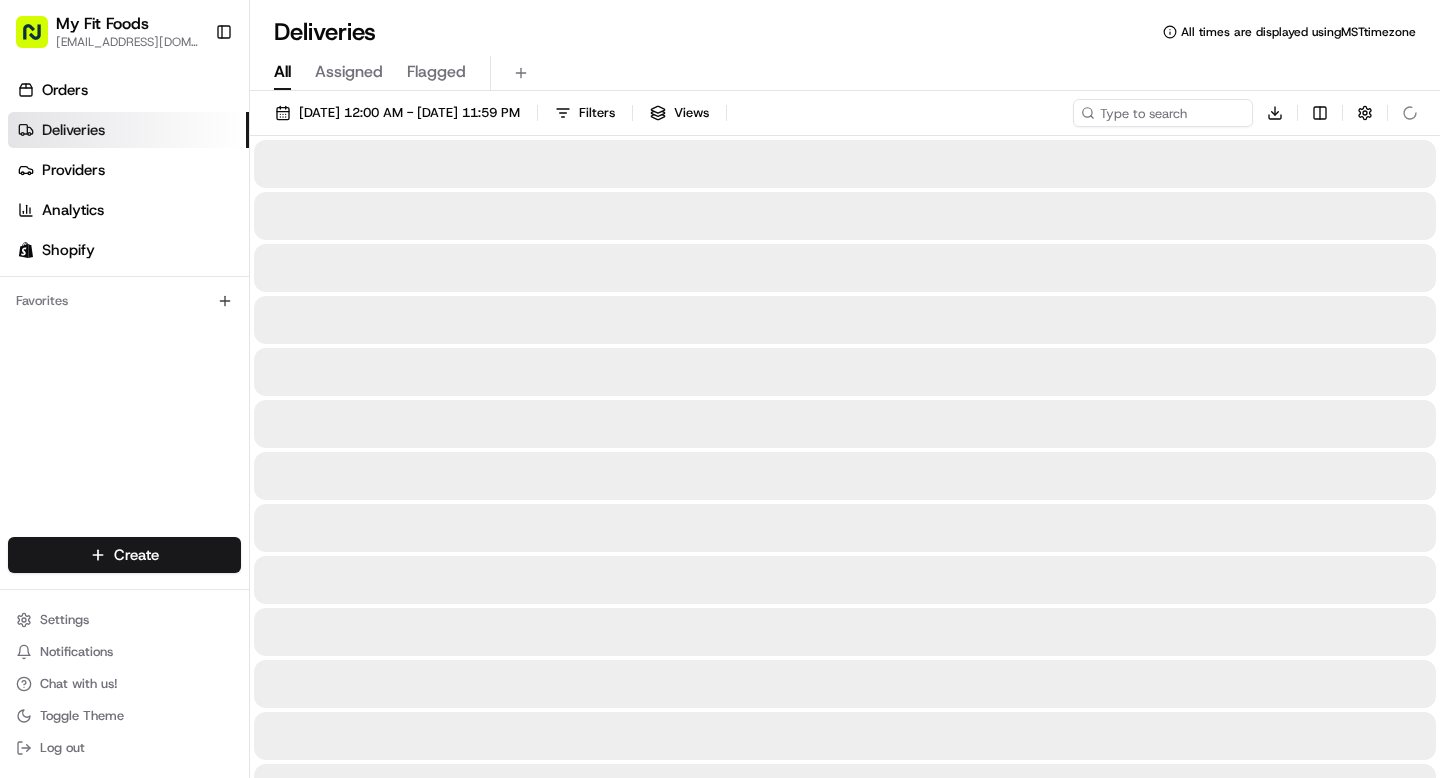click on "All" at bounding box center (282, 72) 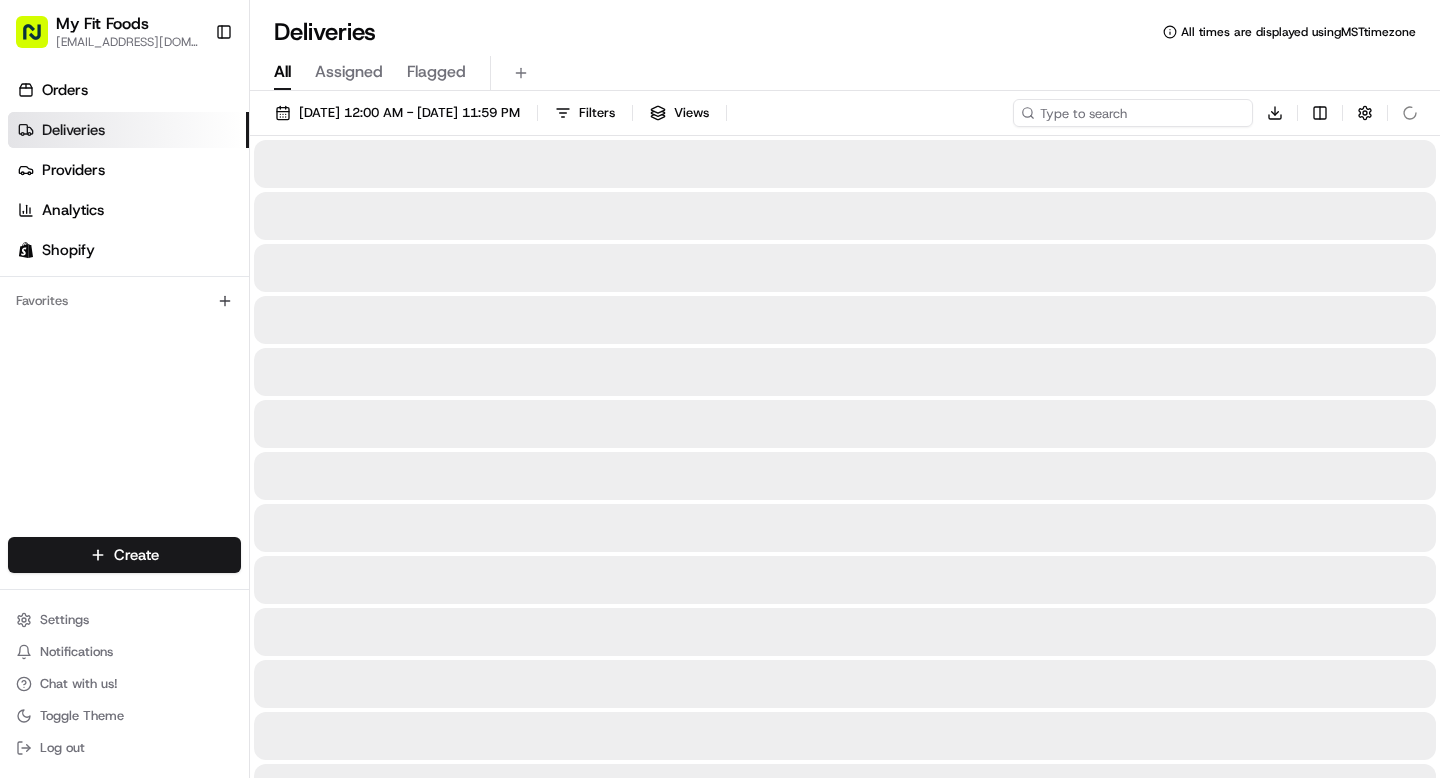click at bounding box center (1133, 113) 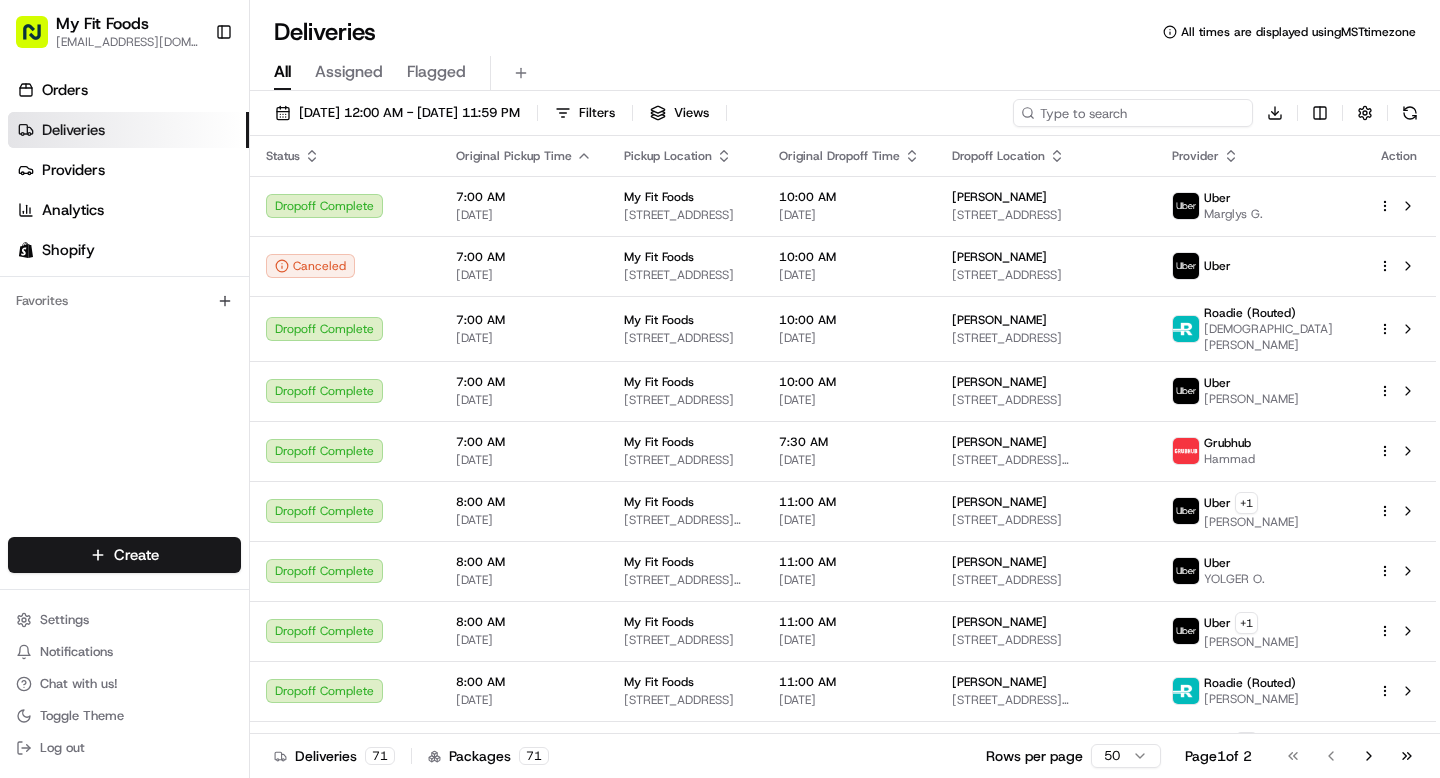 click at bounding box center [1133, 113] 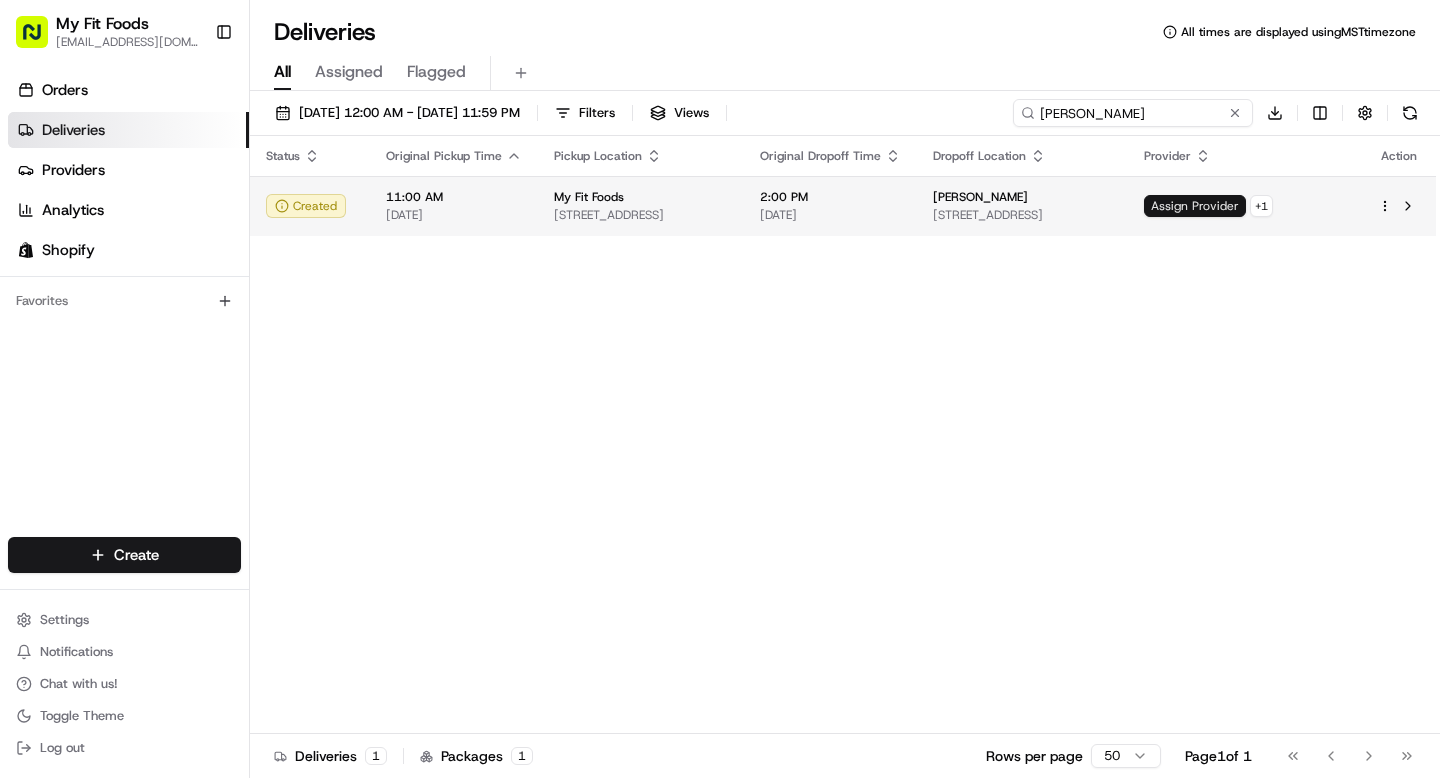 type on "[PERSON_NAME]" 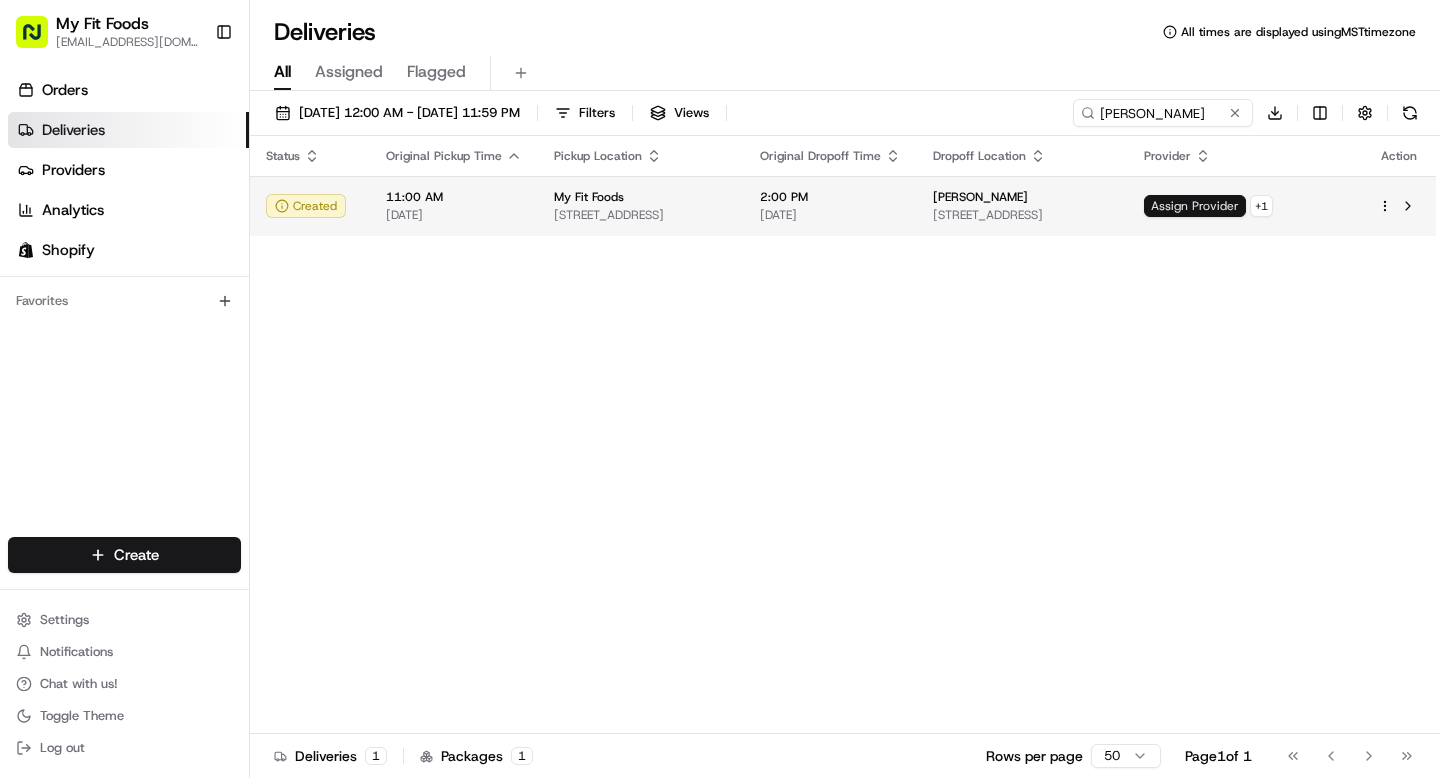 click on "Assign Provider" at bounding box center (1195, 206) 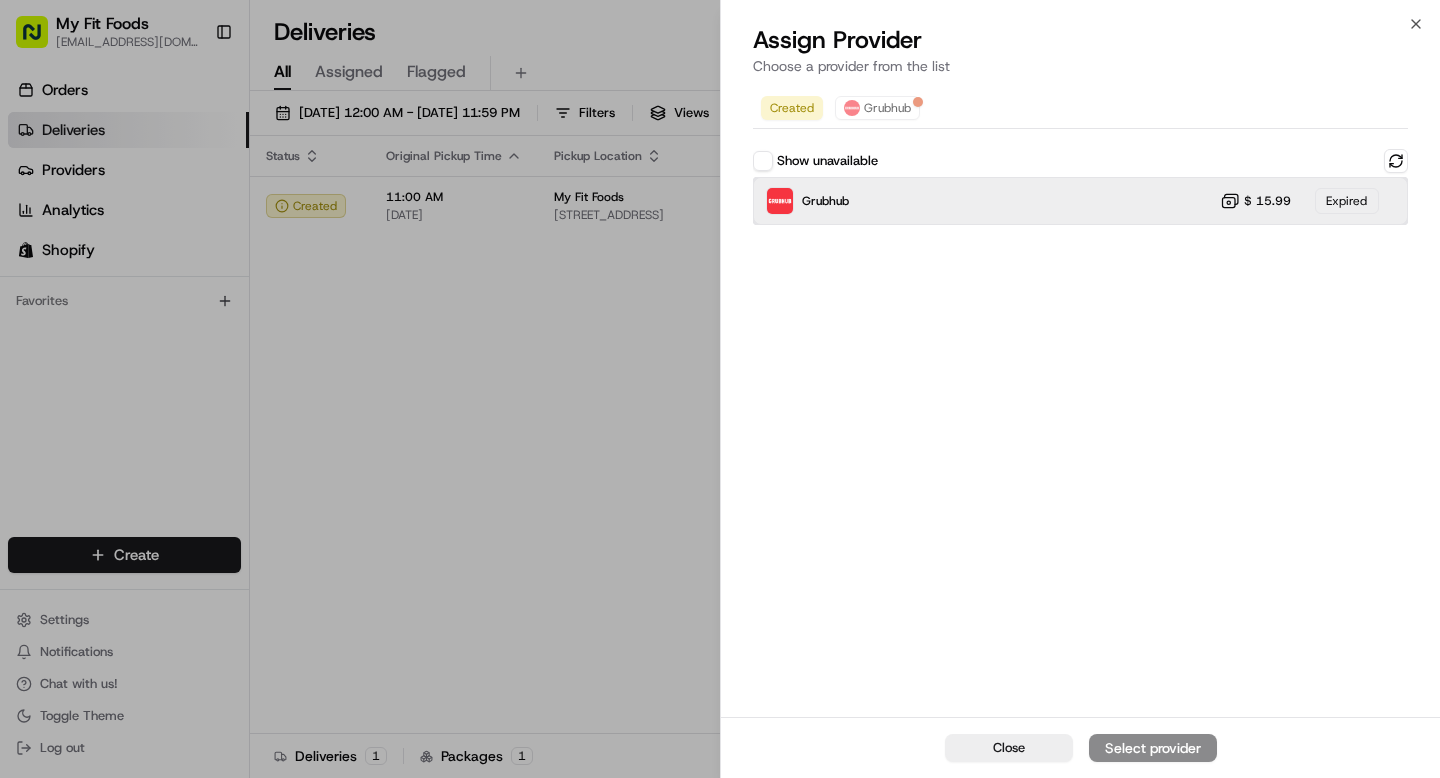 click on "Grubhub $   15.99 Expired" at bounding box center (1080, 201) 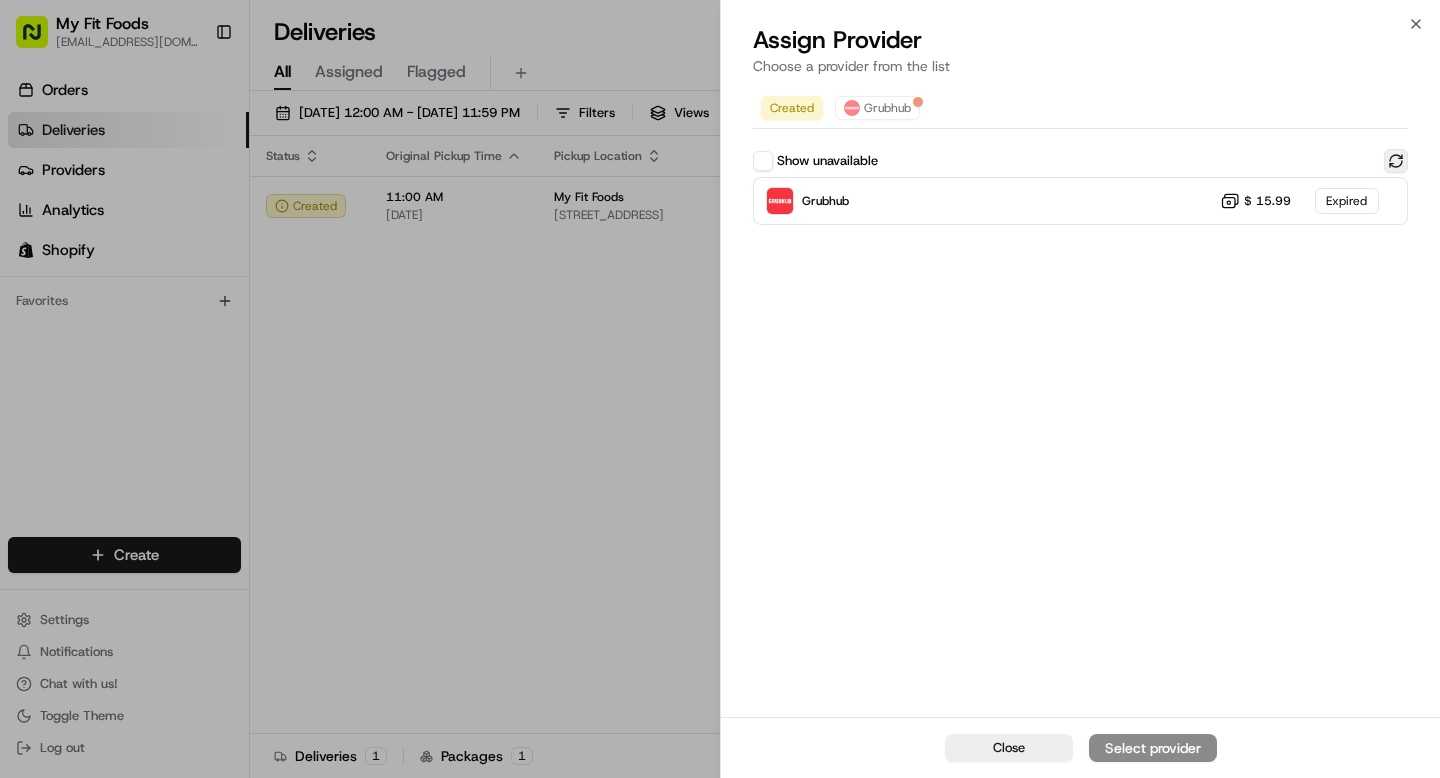 click at bounding box center (1396, 161) 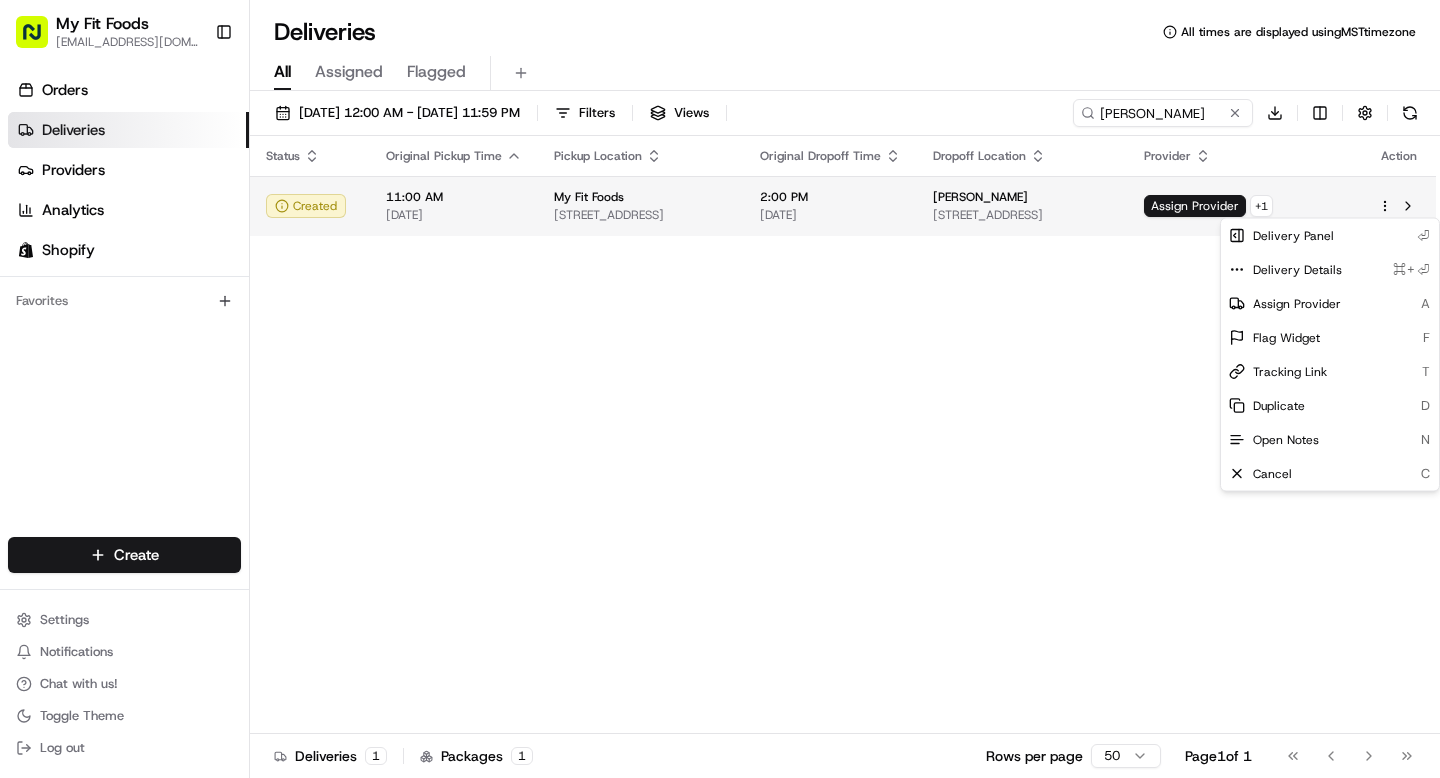 click on "My Fit Foods [EMAIL_ADDRESS][DOMAIN_NAME] Toggle Sidebar Orders Deliveries Providers Analytics Shopify Favorites Main Menu Members & Organization Organization Users Roles Preferences Customization Tracking Orchestration Automations Dispatch Strategy Optimization Strategy Locations Pickup Locations Dropoff Locations Shifts Billing Billing Refund Requests Integrations Notification Triggers Webhooks API Keys Request Logs Create Settings Notifications Chat with us! Toggle Theme Log out Deliveries All times are displayed using  MST  timezone All Assigned Flagged [DATE] 12:00 AM - [DATE] 11:59 PM Filters Views [PERSON_NAME] Download Status Original Pickup Time Pickup Location Original Dropoff Time Dropoff Location Provider Action Created 11:00 AM [DATE] My Fit Foods [STREET_ADDRESS] 2:00 PM [DATE] [PERSON_NAME] [STREET_ADDRESS] Assign Provider + 1 Deliveries 1 Packages 1 Rows per page 50 Page  1  of   1 Go to first page Go to previous page" at bounding box center (720, 389) 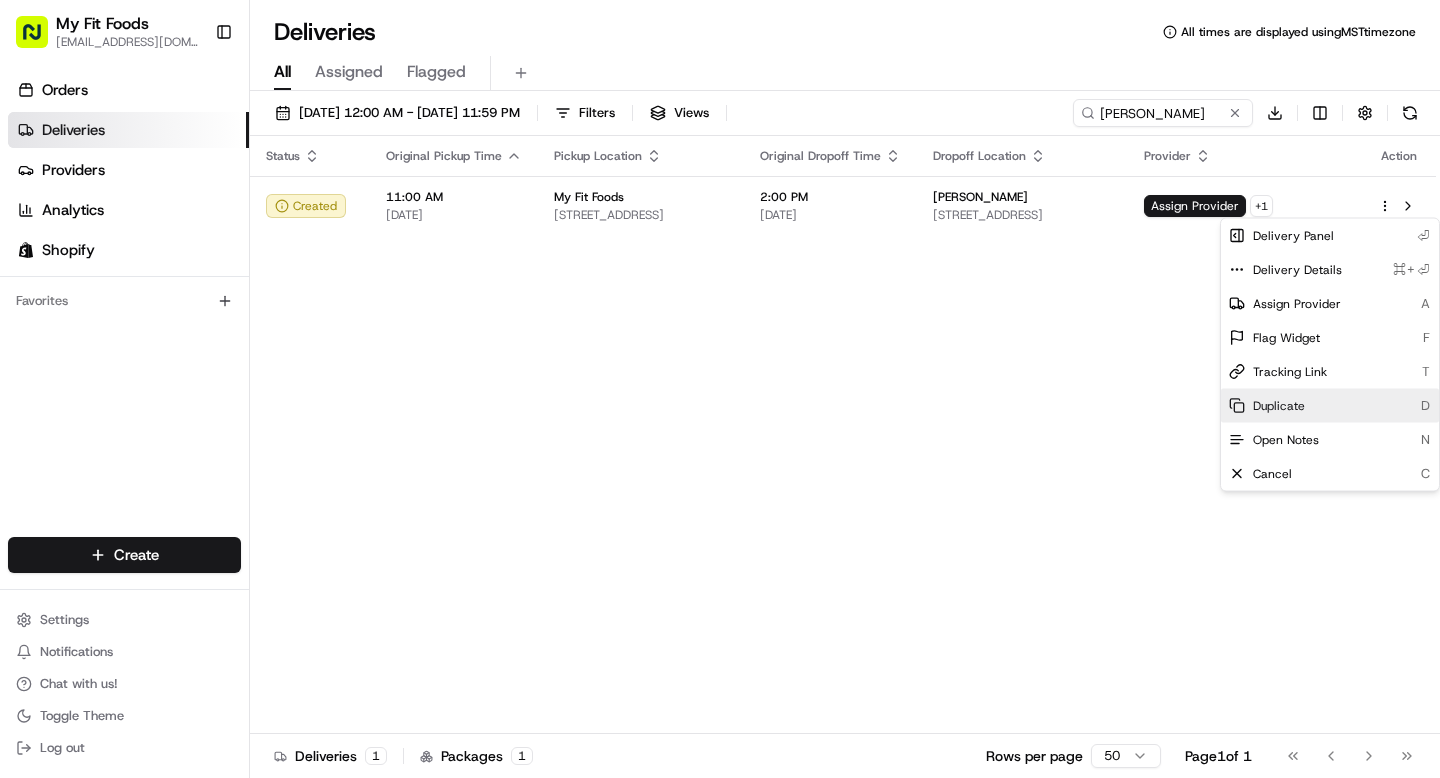 click on "Duplicate" at bounding box center [1279, 406] 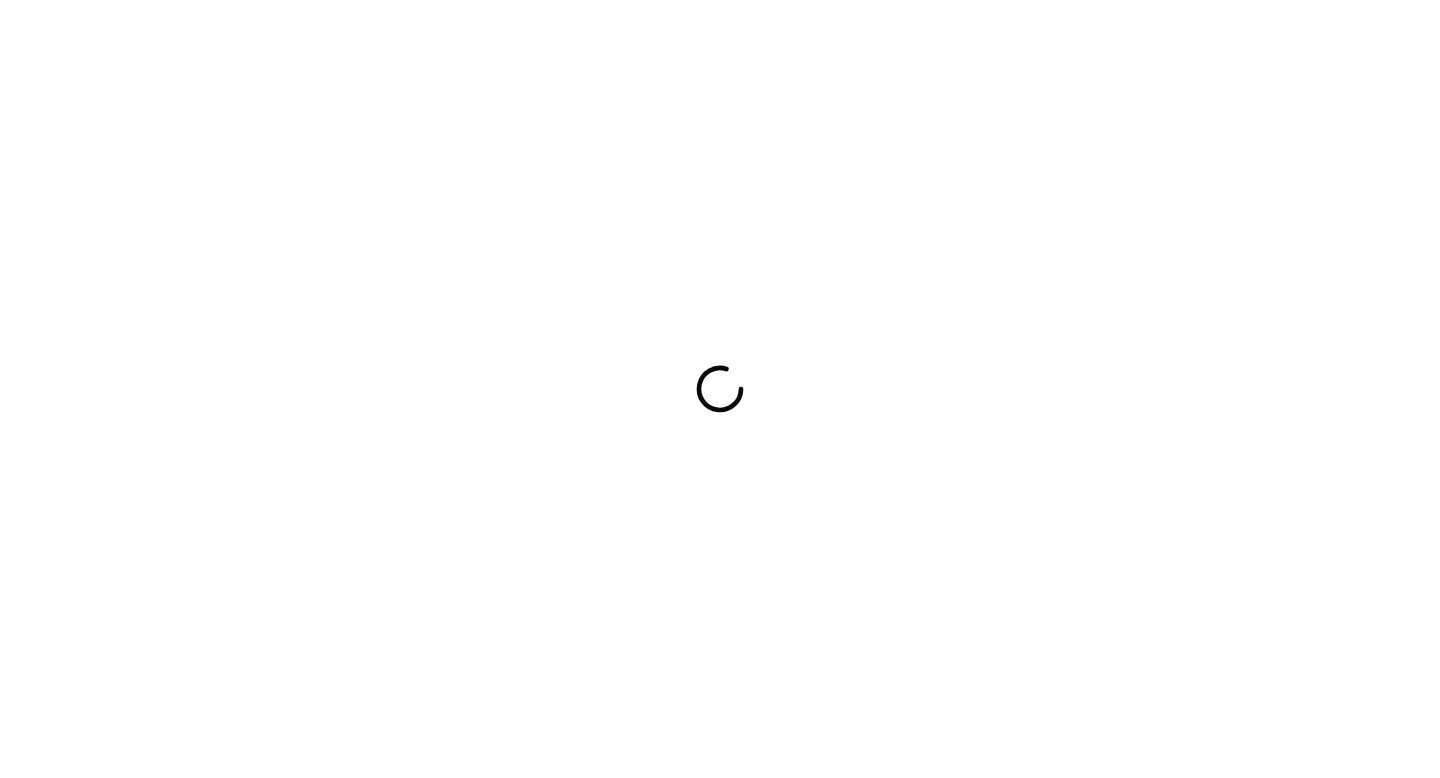 scroll, scrollTop: 0, scrollLeft: 0, axis: both 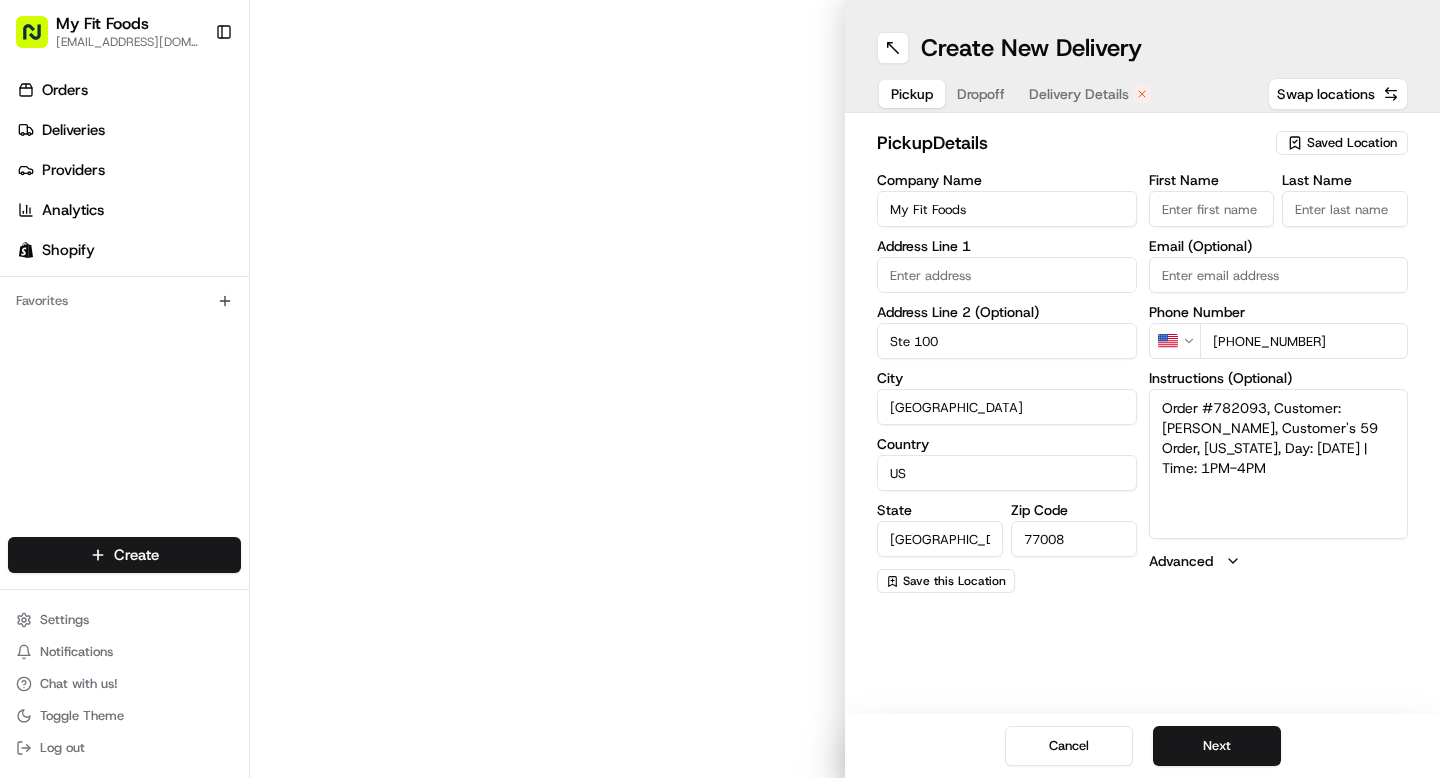 type on "[STREET_ADDRESS]" 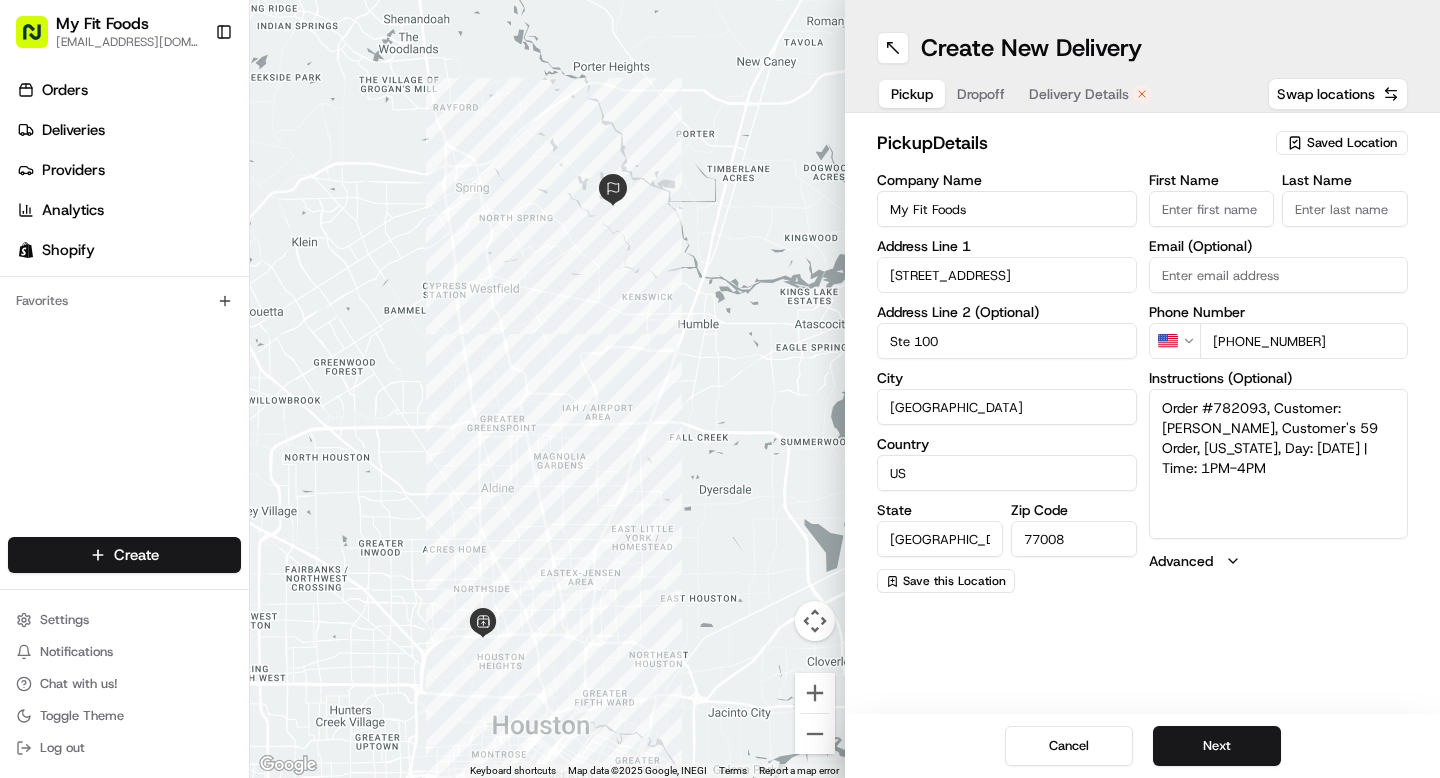 scroll, scrollTop: 0, scrollLeft: 0, axis: both 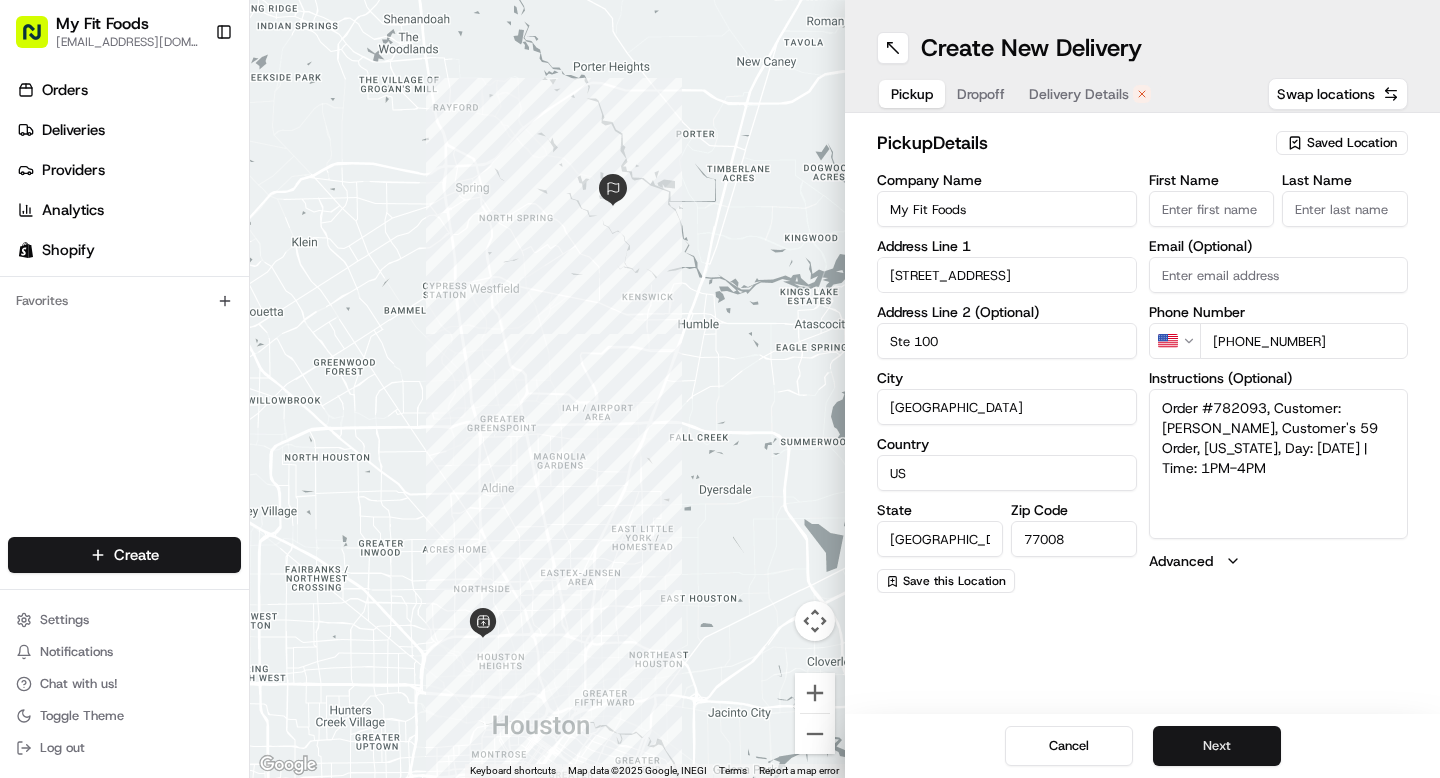 click on "Next" at bounding box center (1217, 746) 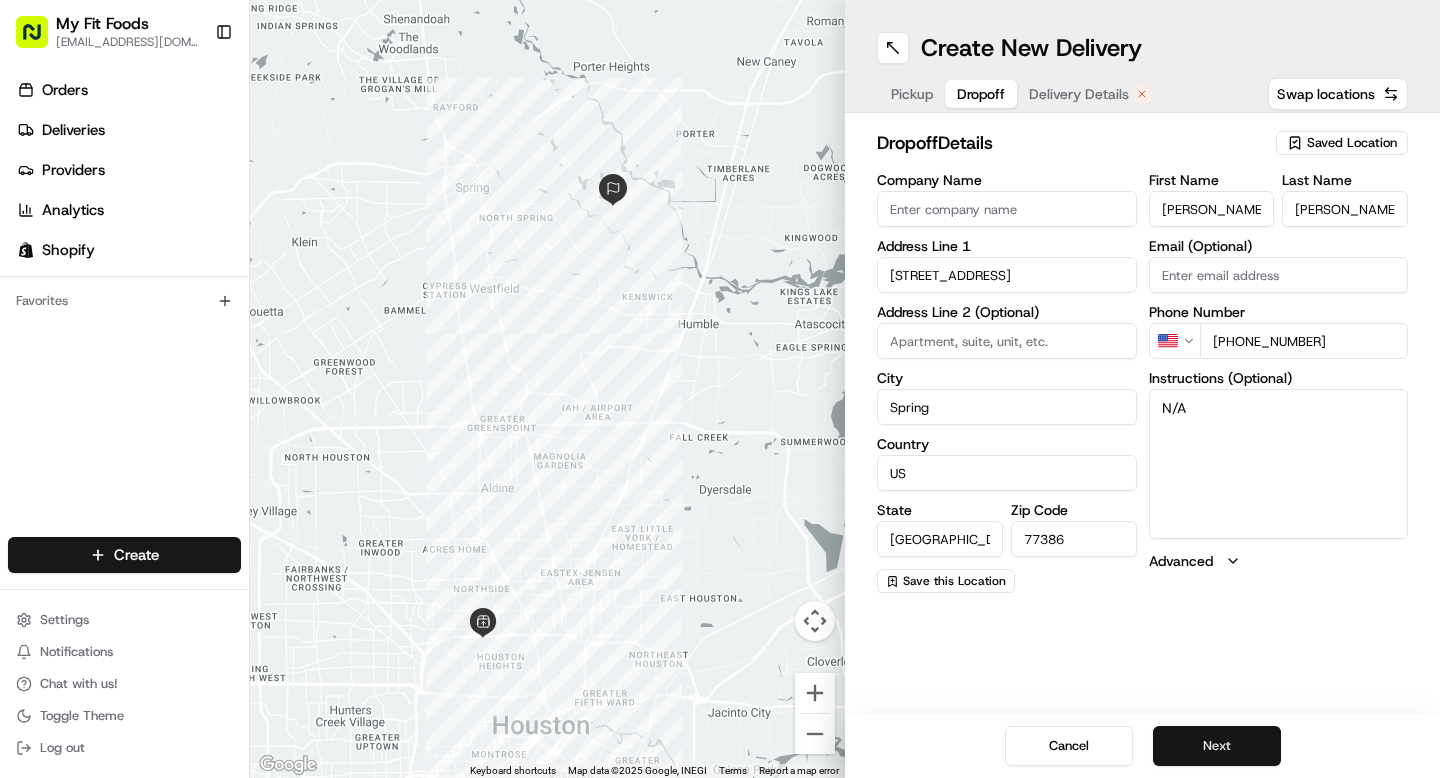 click on "Next" at bounding box center [1217, 746] 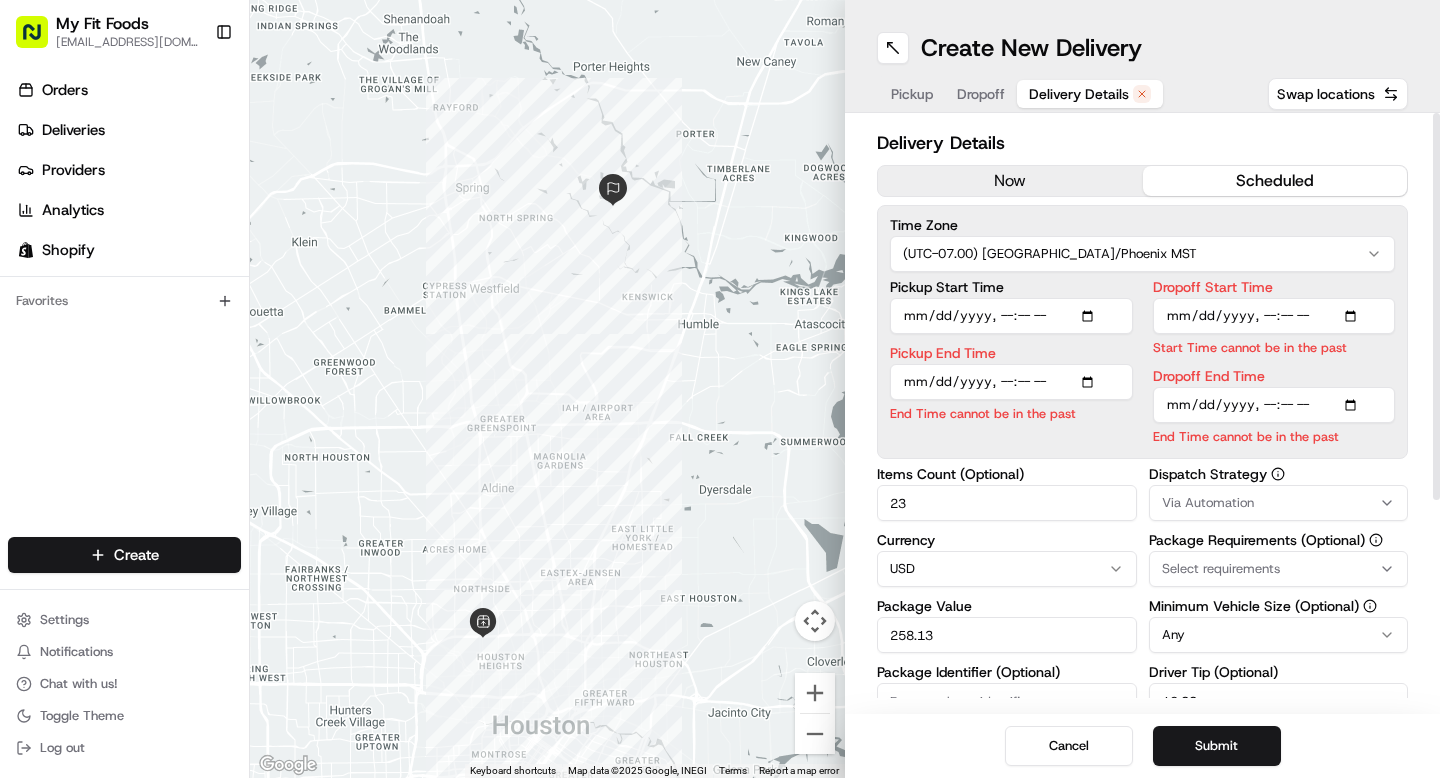 click on "now" at bounding box center (1010, 181) 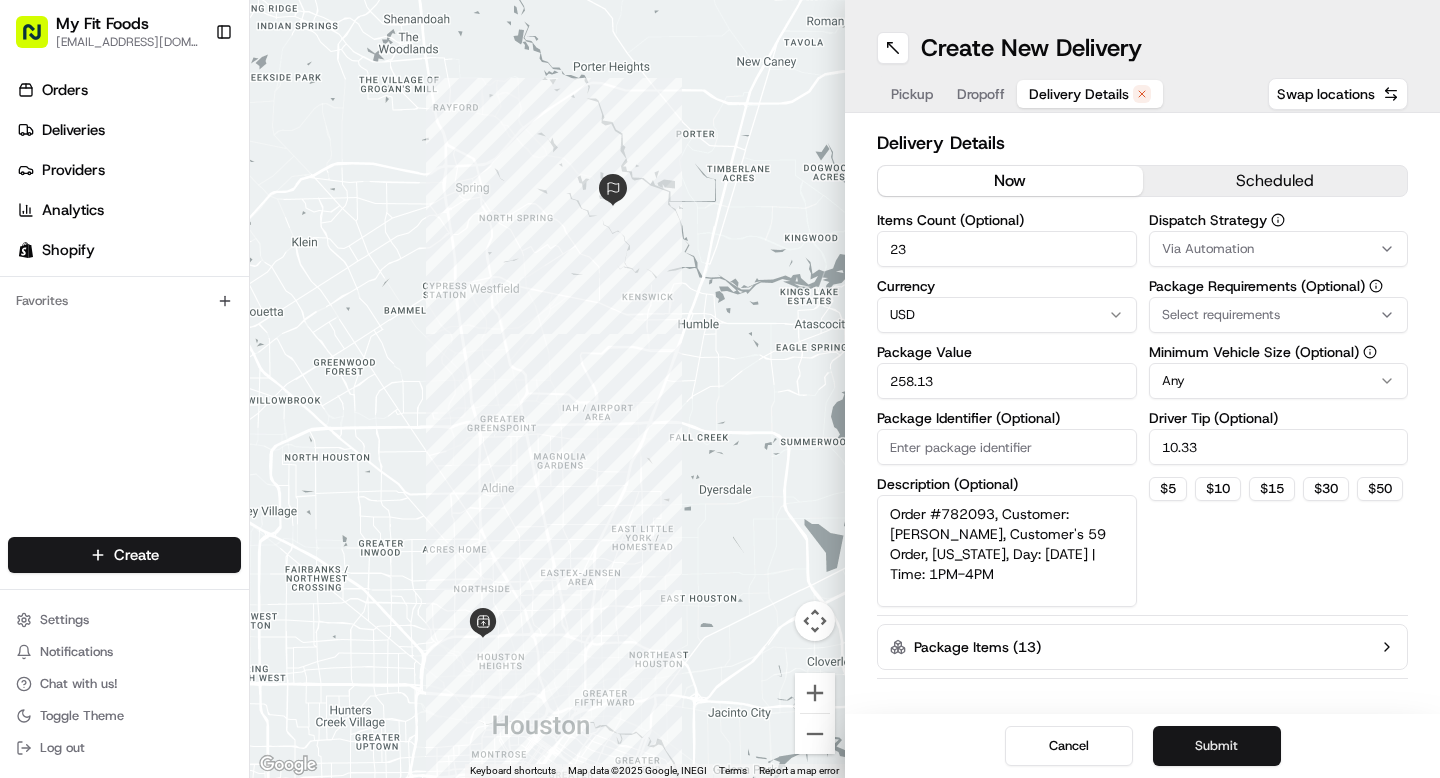 click on "Submit" at bounding box center [1217, 746] 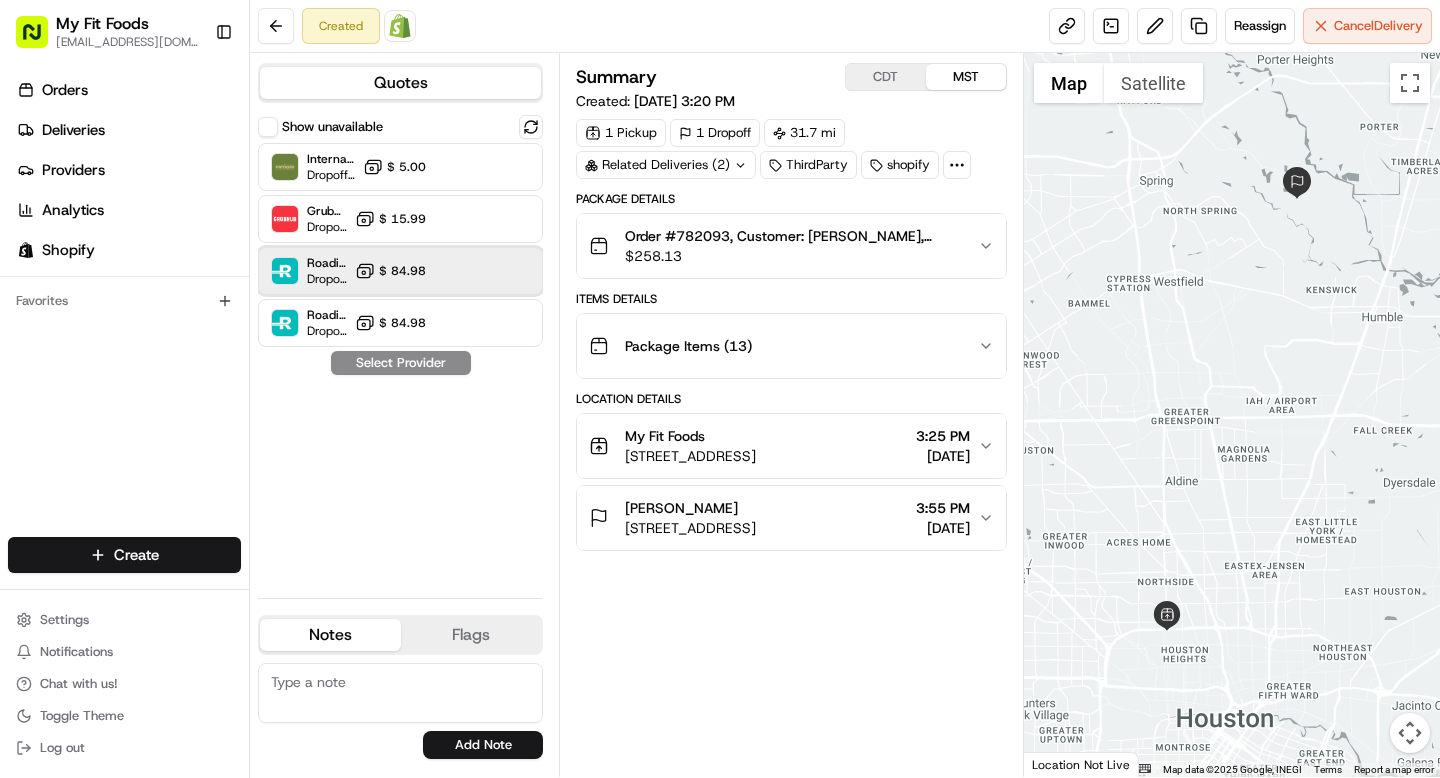 click on "Roadie (Routed) Dropoff ETA   - $   84.98" at bounding box center [400, 271] 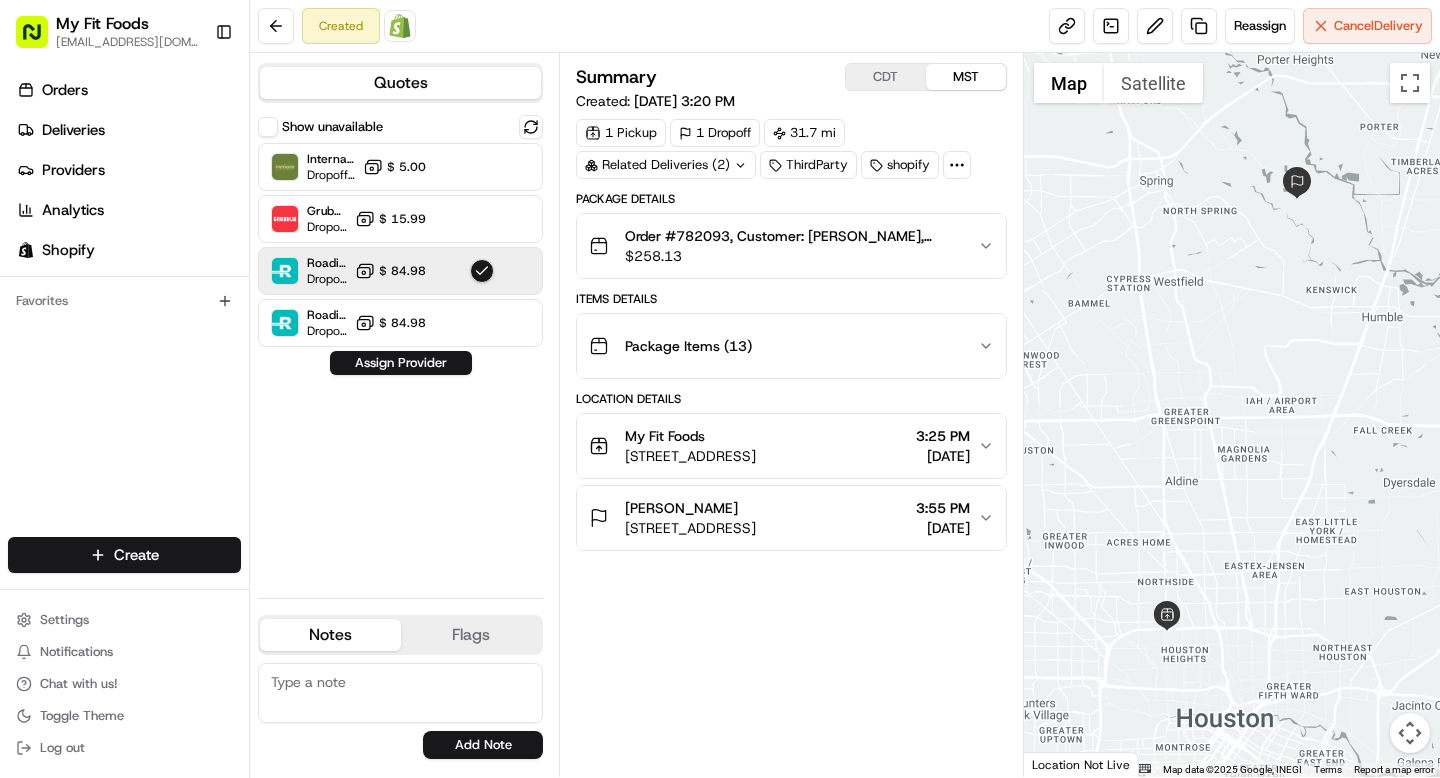 click 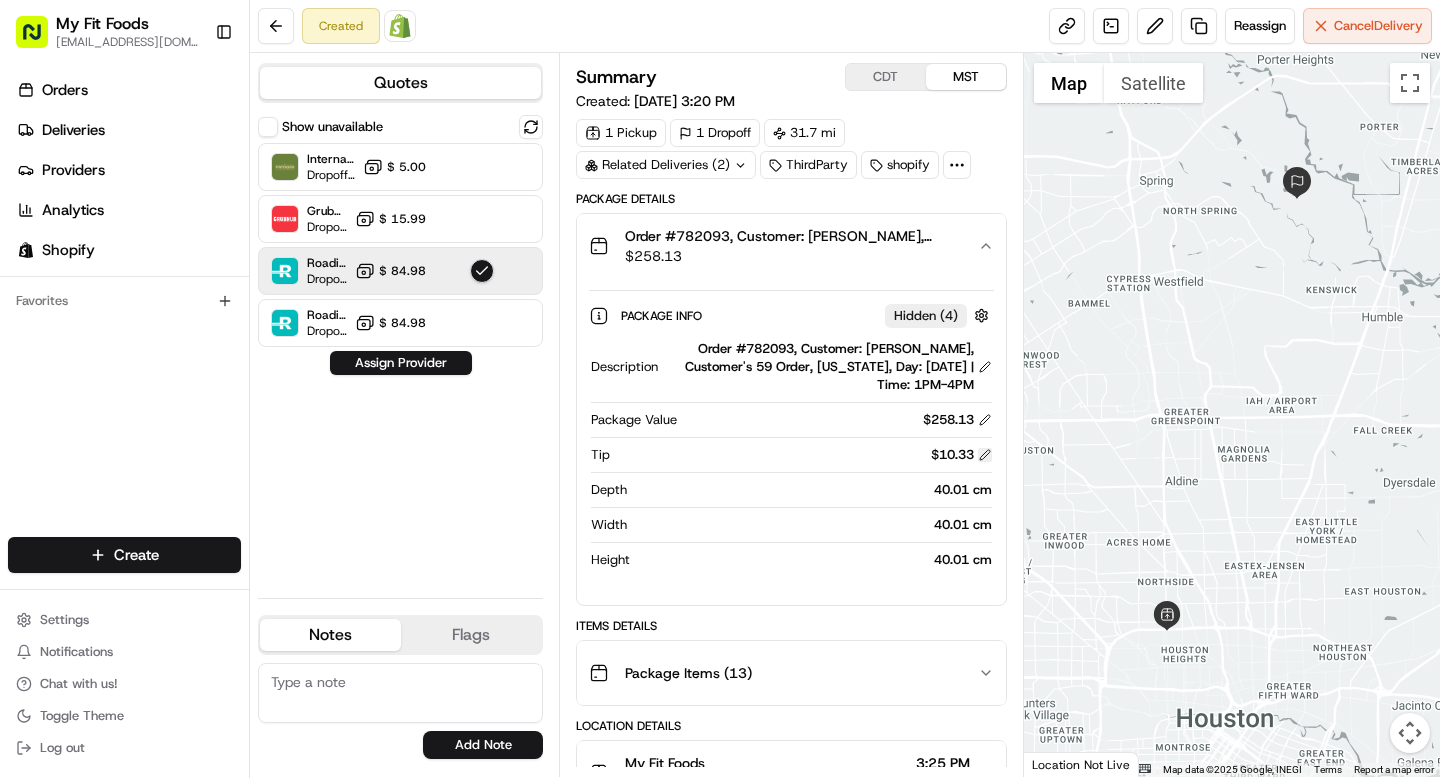 click at bounding box center (985, 455) 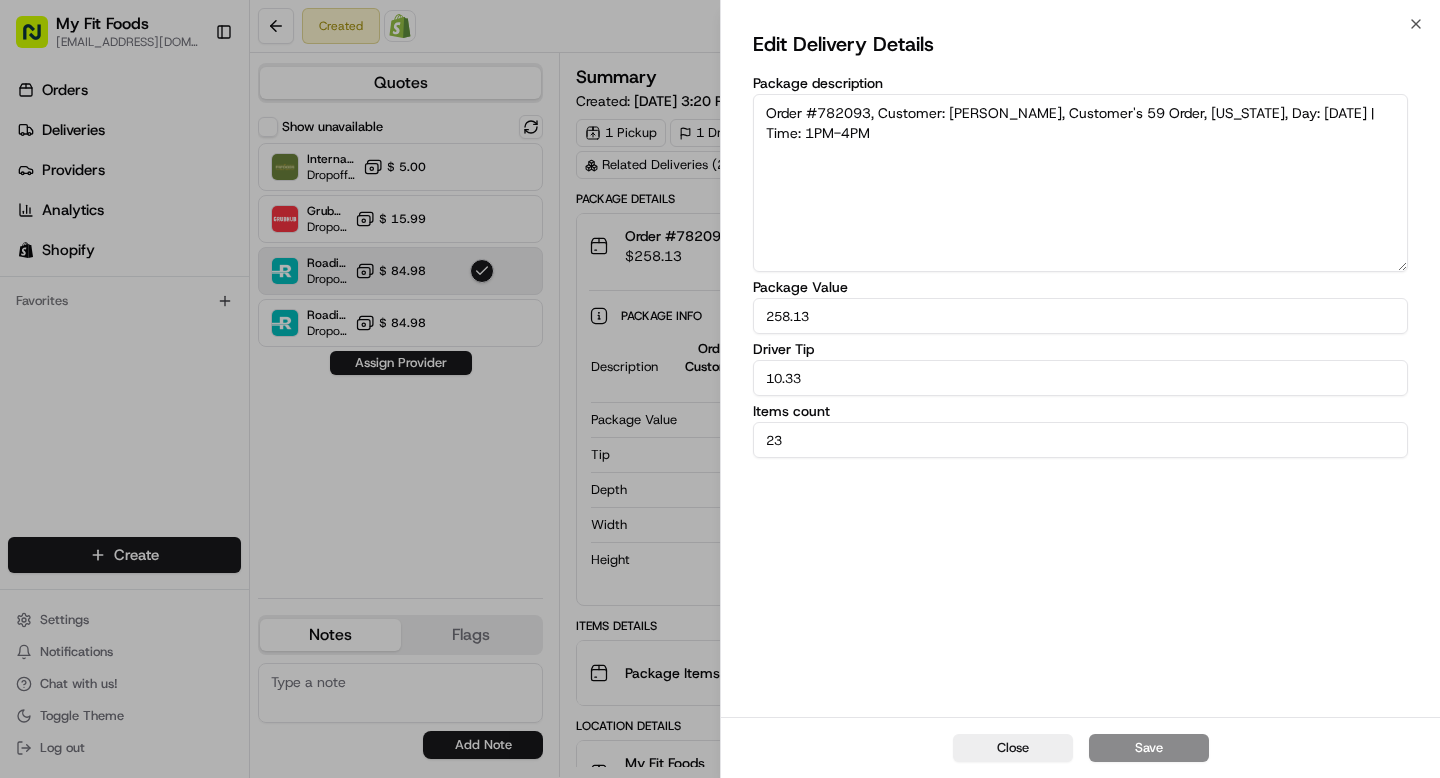 drag, startPoint x: 841, startPoint y: 387, endPoint x: 758, endPoint y: 388, distance: 83.00603 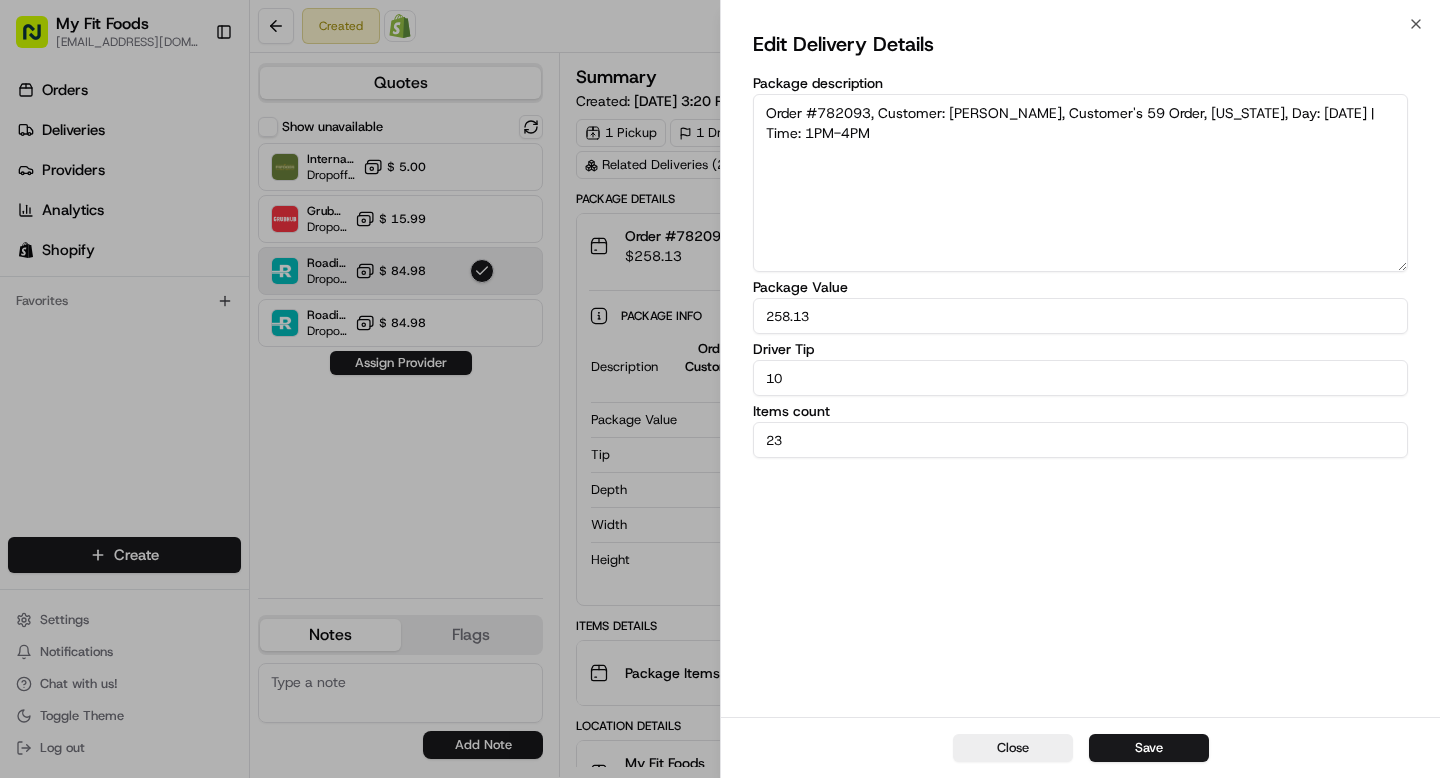type on "1" 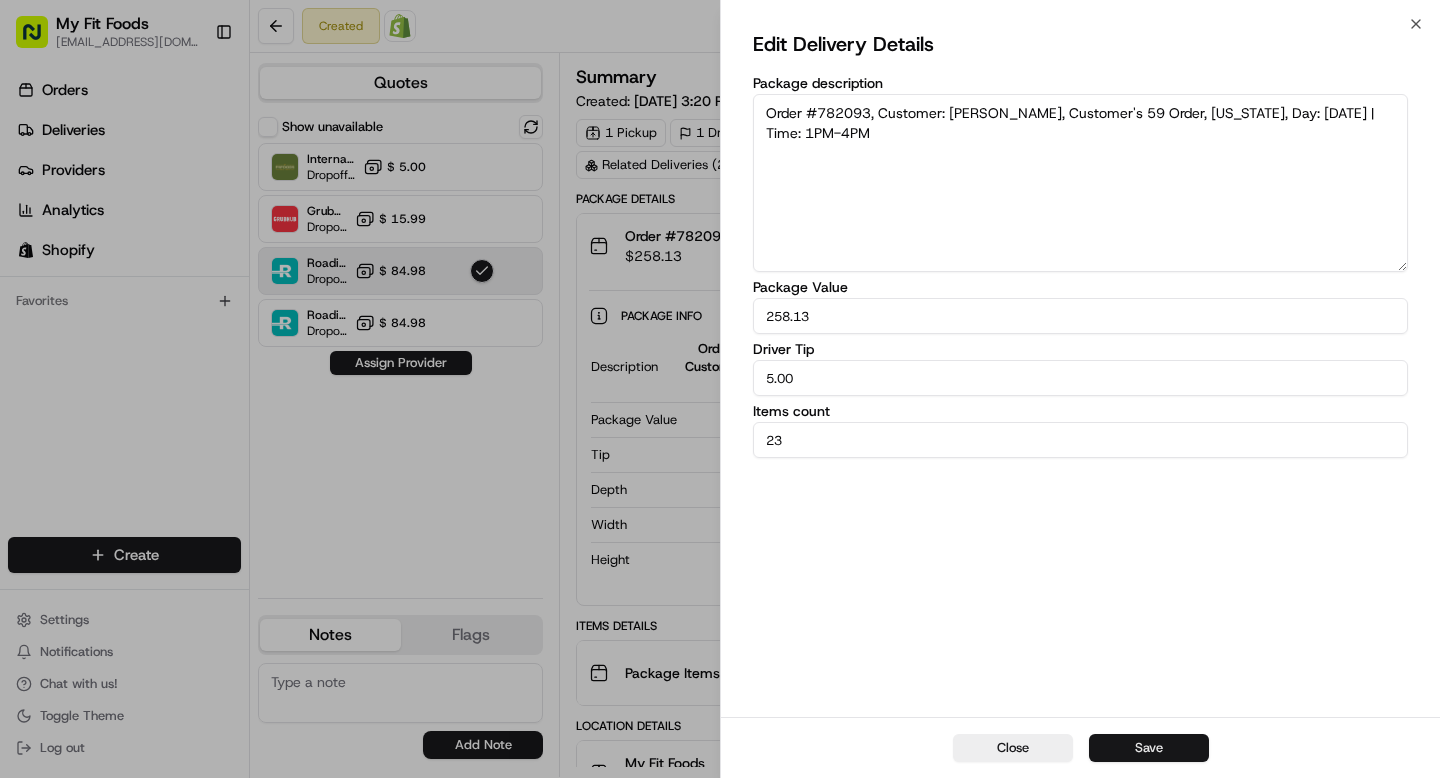 type on "5.00" 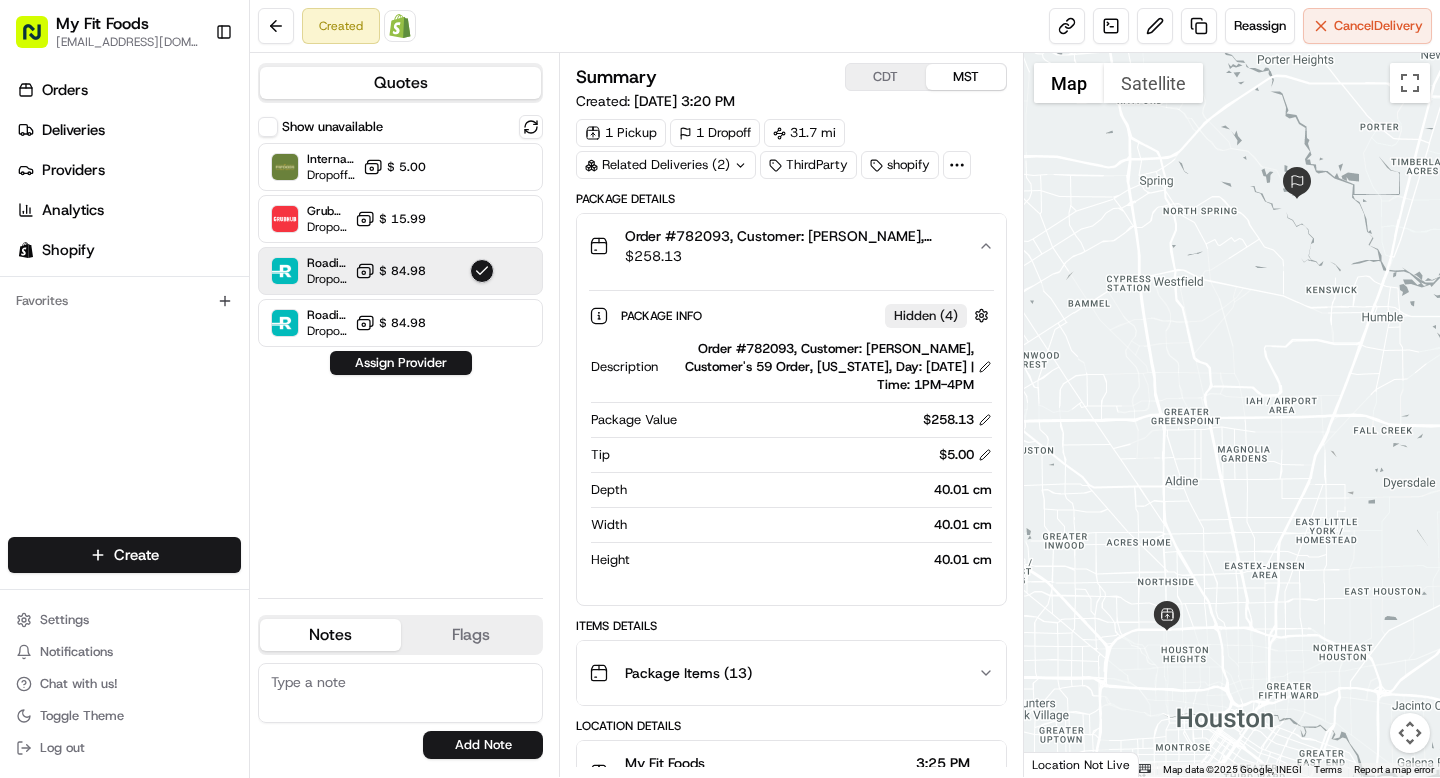 click 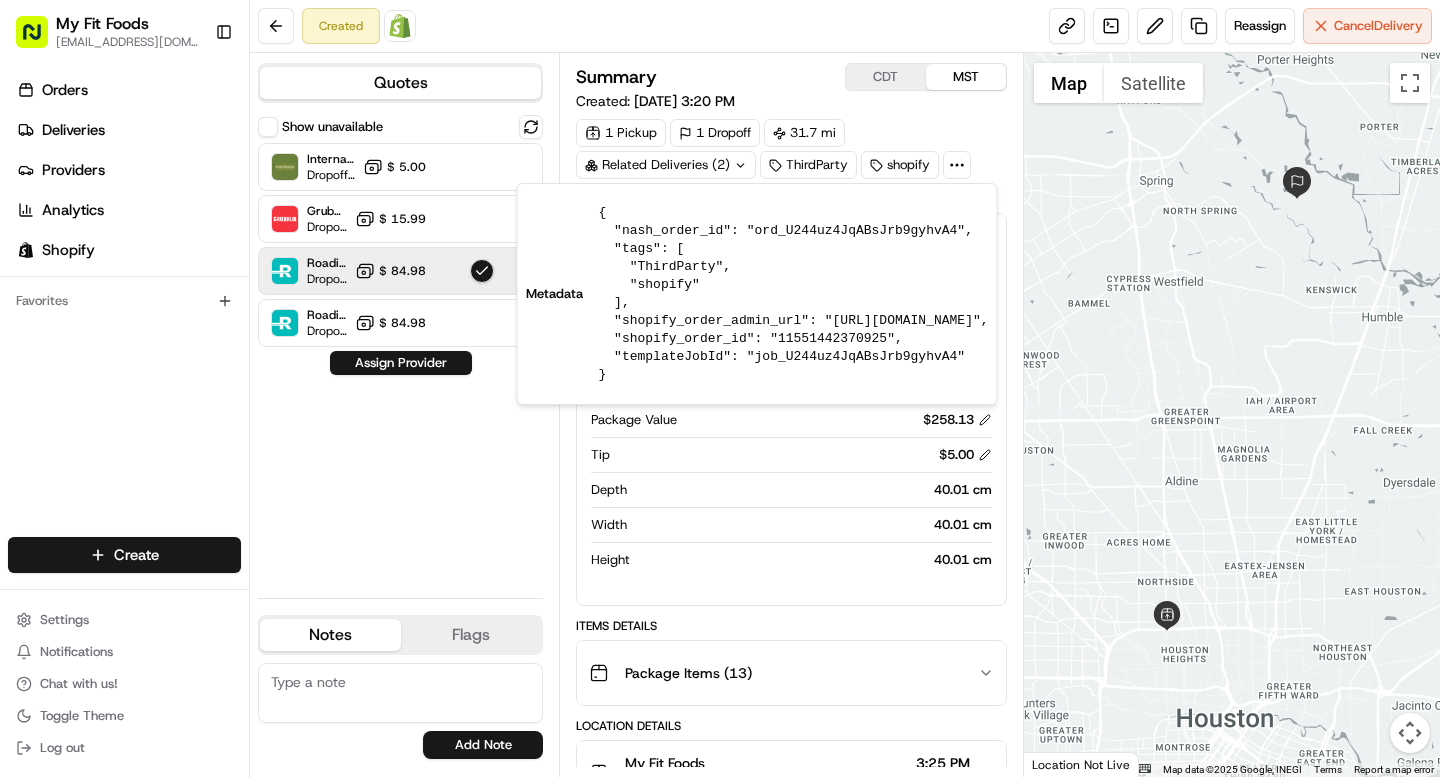 click on "1   Pickup 1   Dropoff 31.7 mi Related Deliveries   (2) ThirdParty shopify" at bounding box center (791, 149) 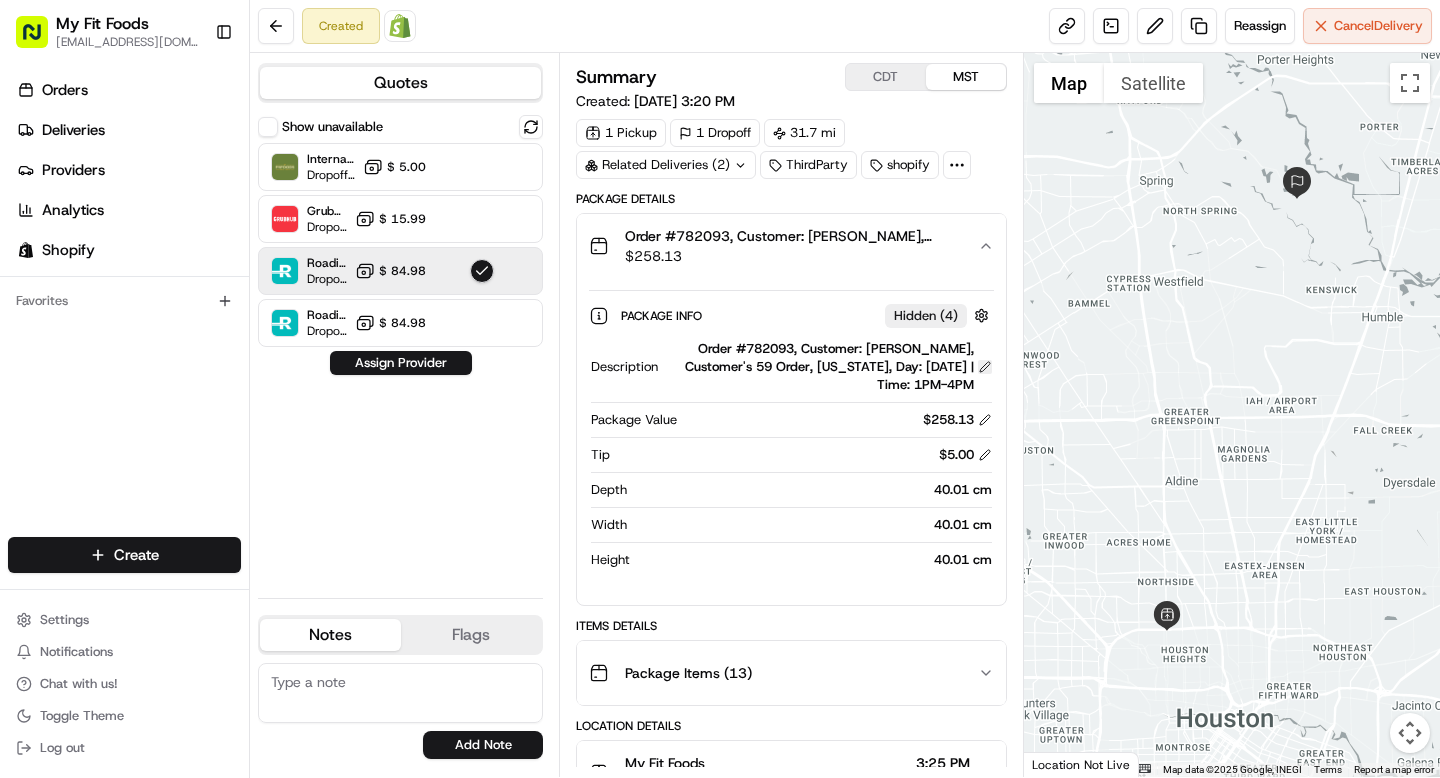 click at bounding box center [985, 367] 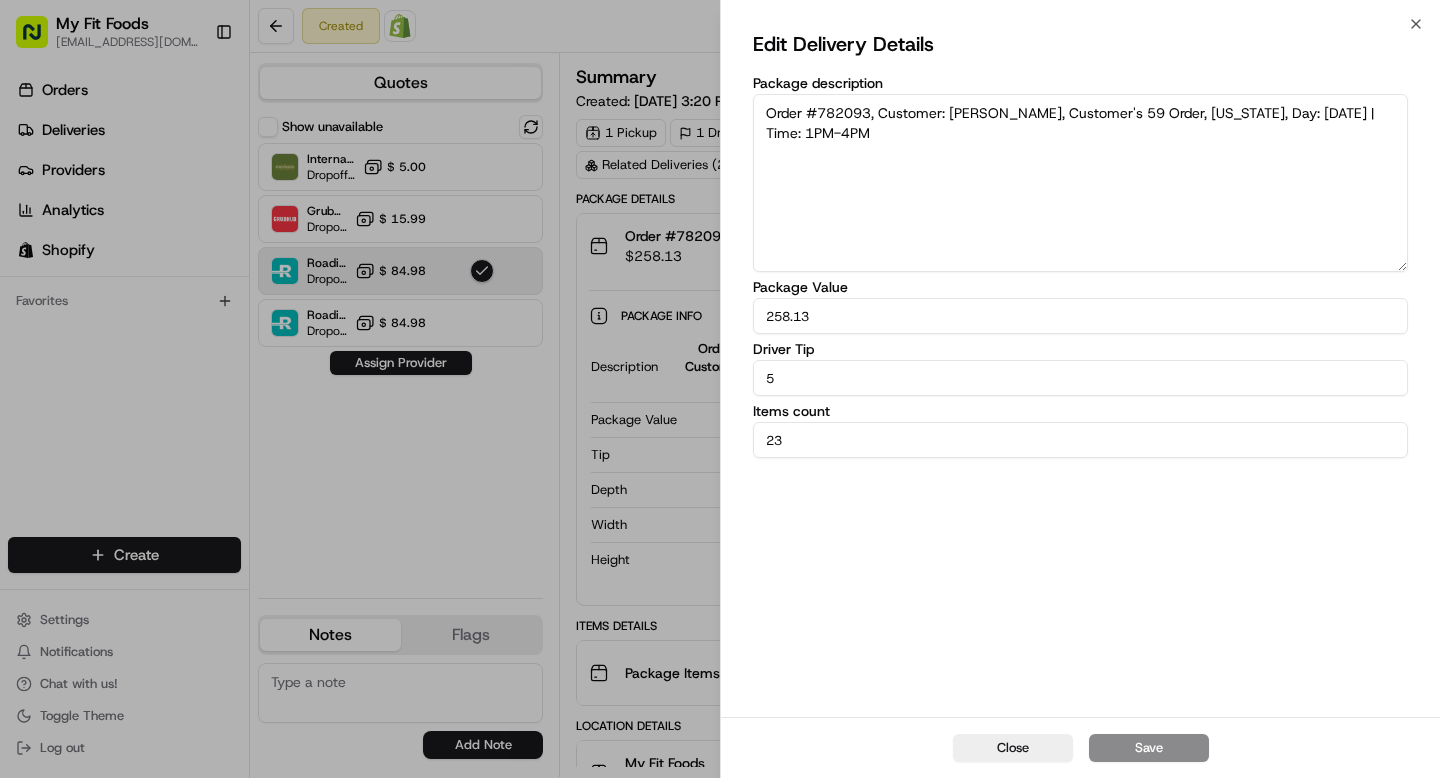 drag, startPoint x: 788, startPoint y: 382, endPoint x: 717, endPoint y: 382, distance: 71 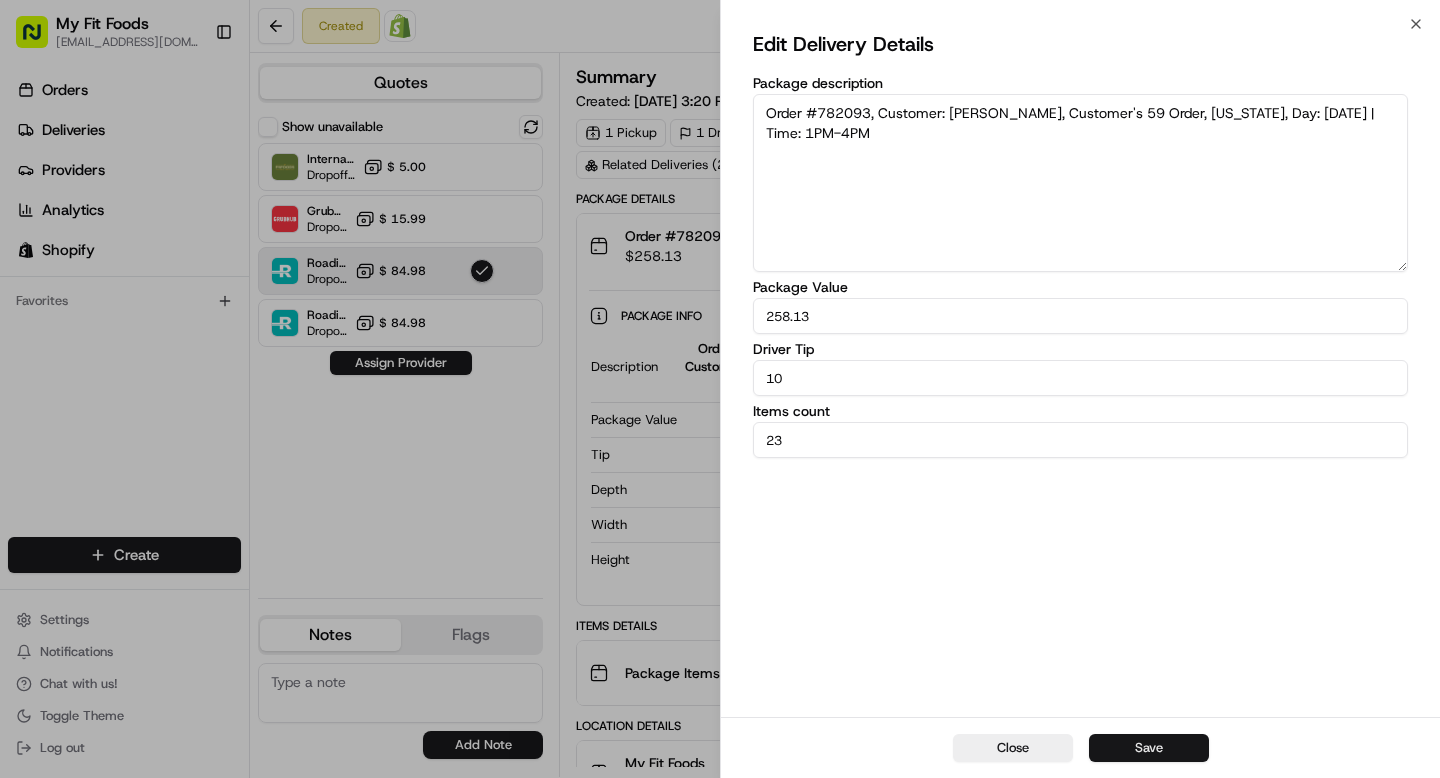 type on "10" 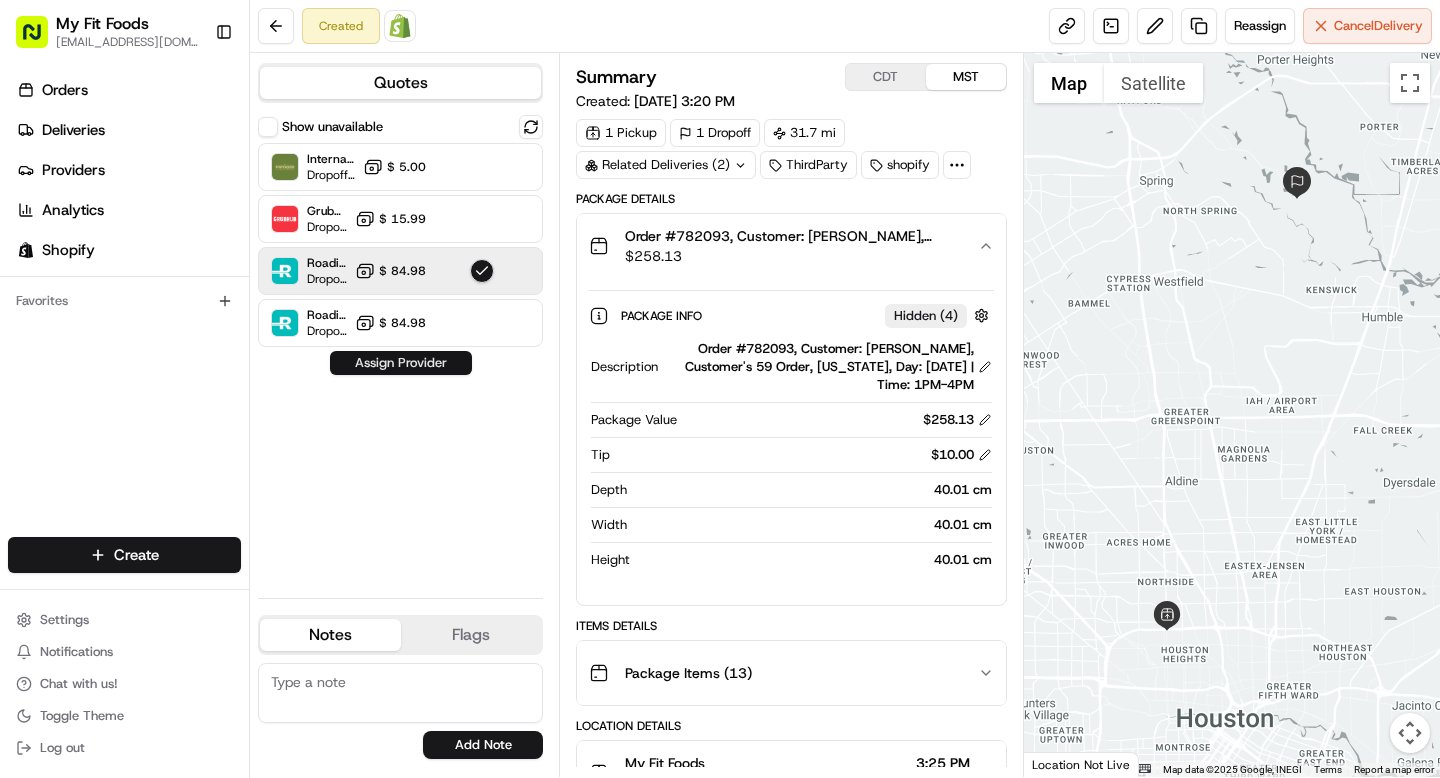 click on "Assign Provider" at bounding box center (401, 363) 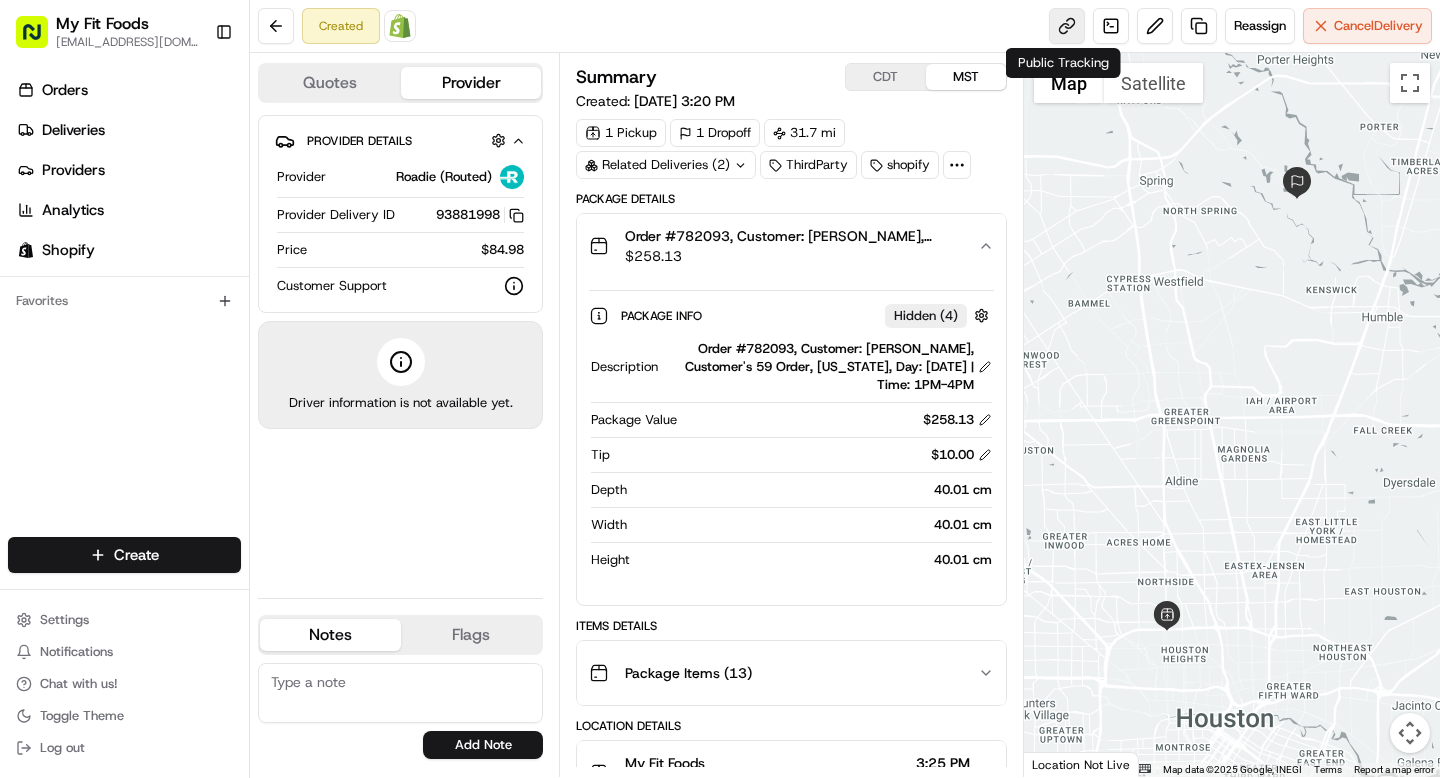 click at bounding box center [1067, 26] 